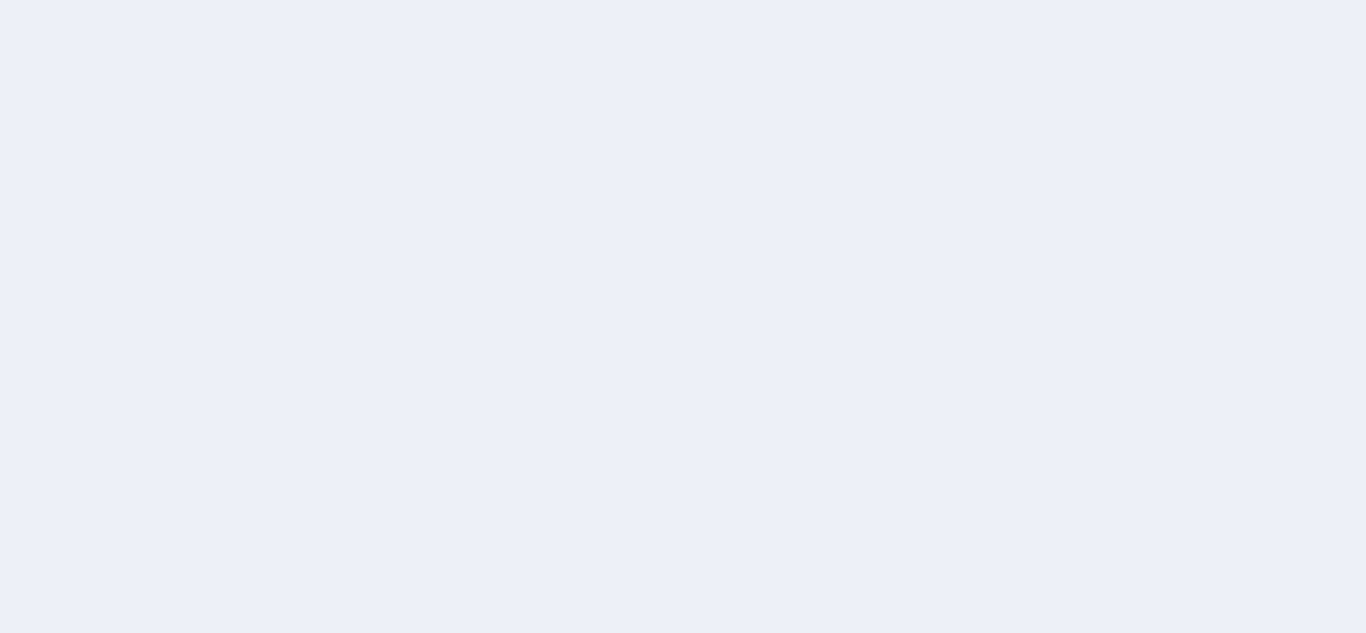 scroll, scrollTop: 0, scrollLeft: 0, axis: both 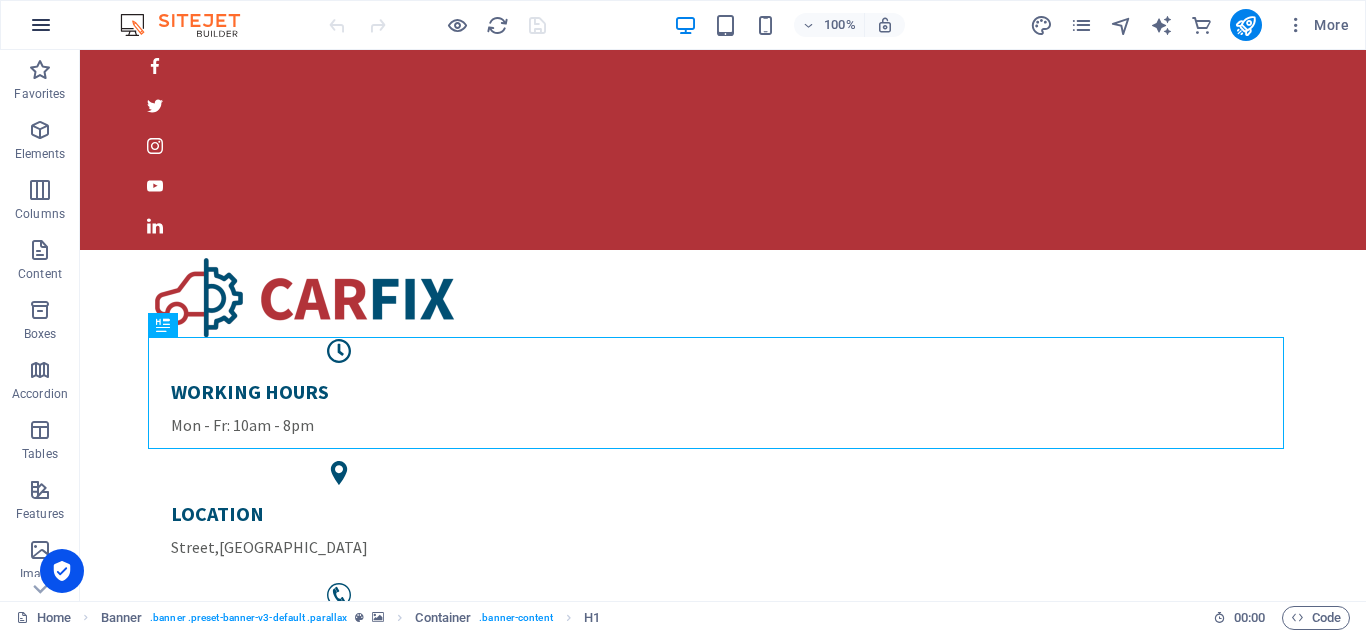 click at bounding box center (41, 25) 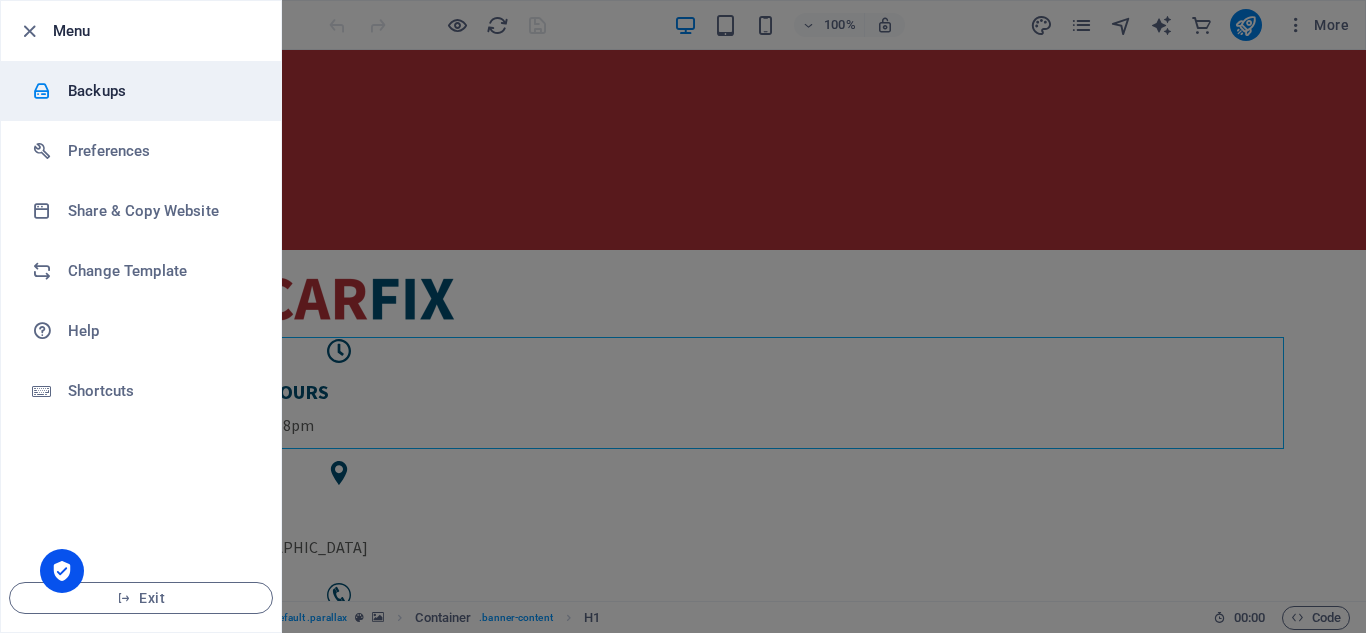 click on "Backups" at bounding box center [141, 91] 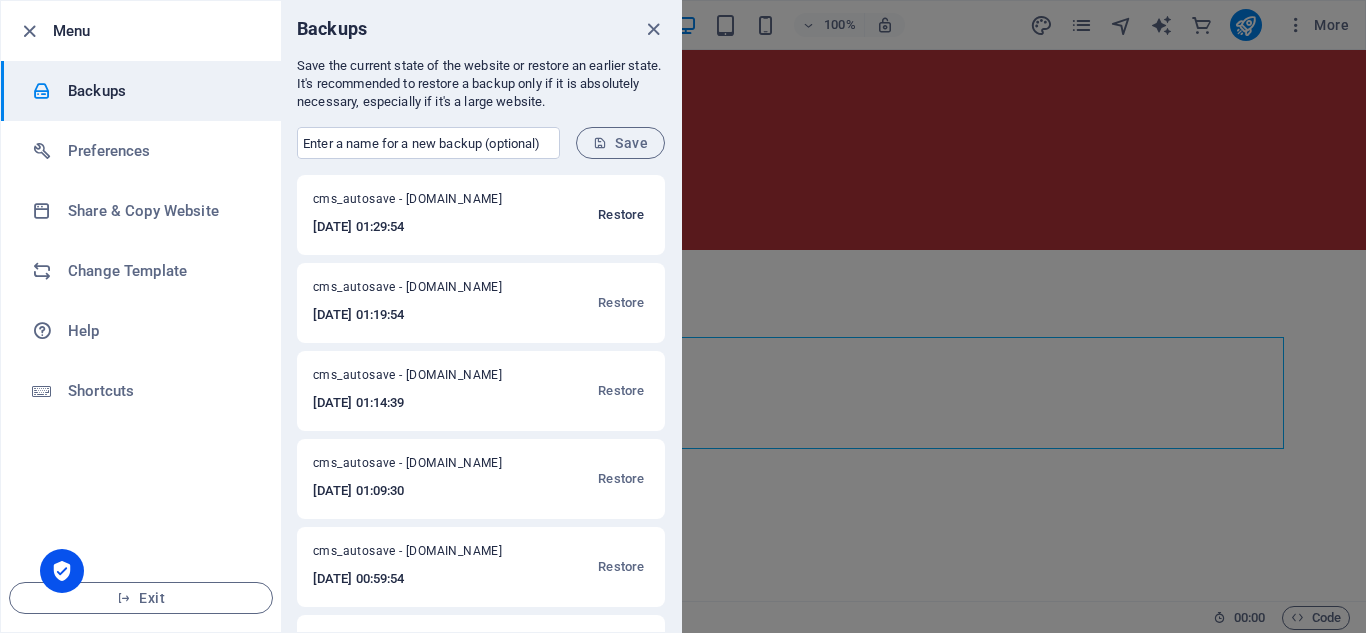 click on "Restore" at bounding box center (621, 215) 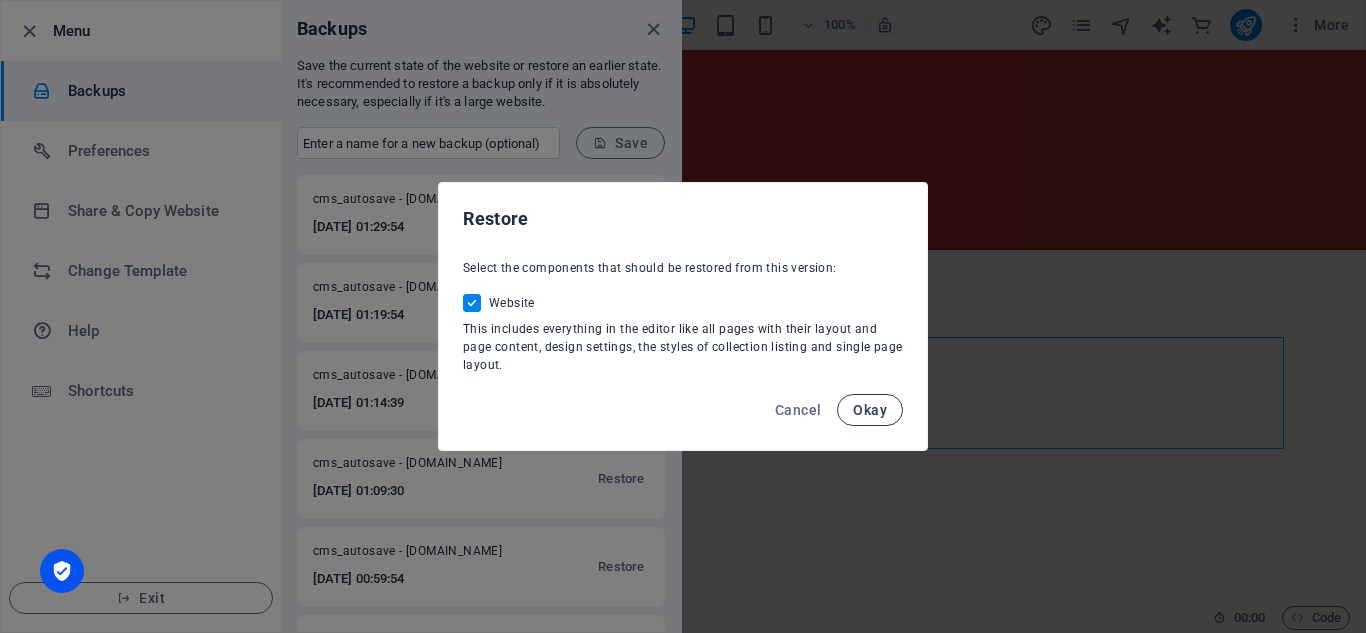 click on "Okay" at bounding box center (870, 410) 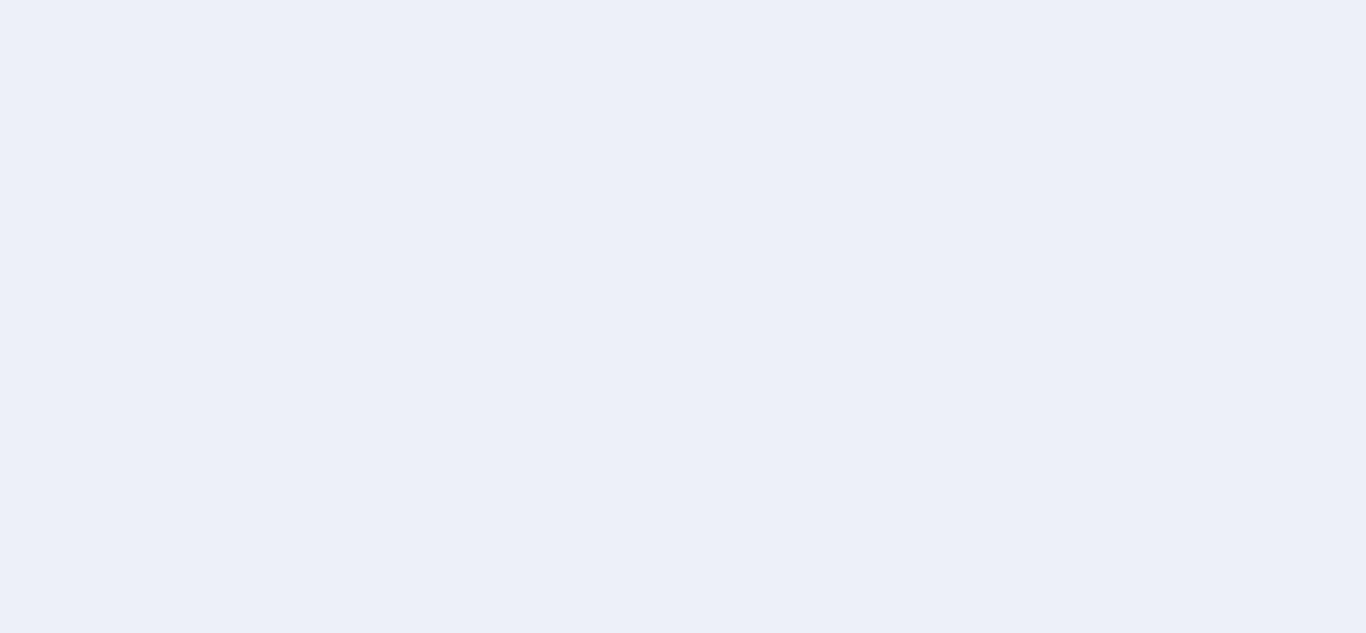 scroll, scrollTop: 0, scrollLeft: 0, axis: both 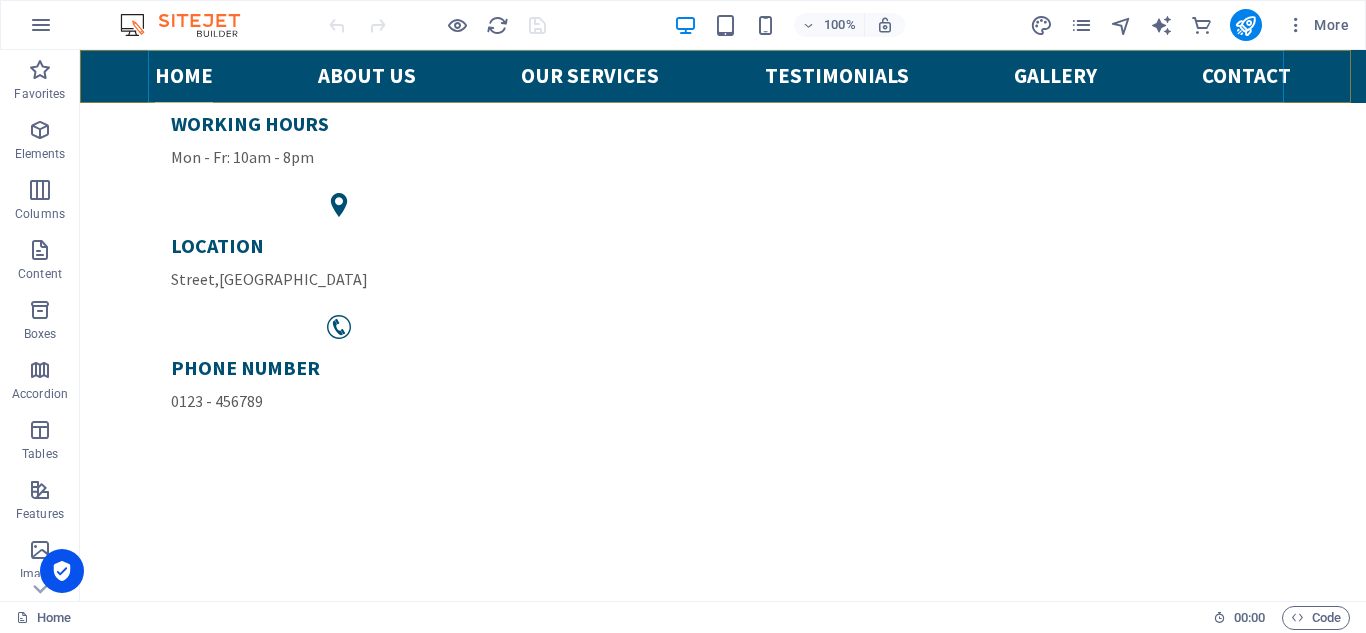 click on "Home About us Our services Testimonials Gallery Contact" at bounding box center (723, 76) 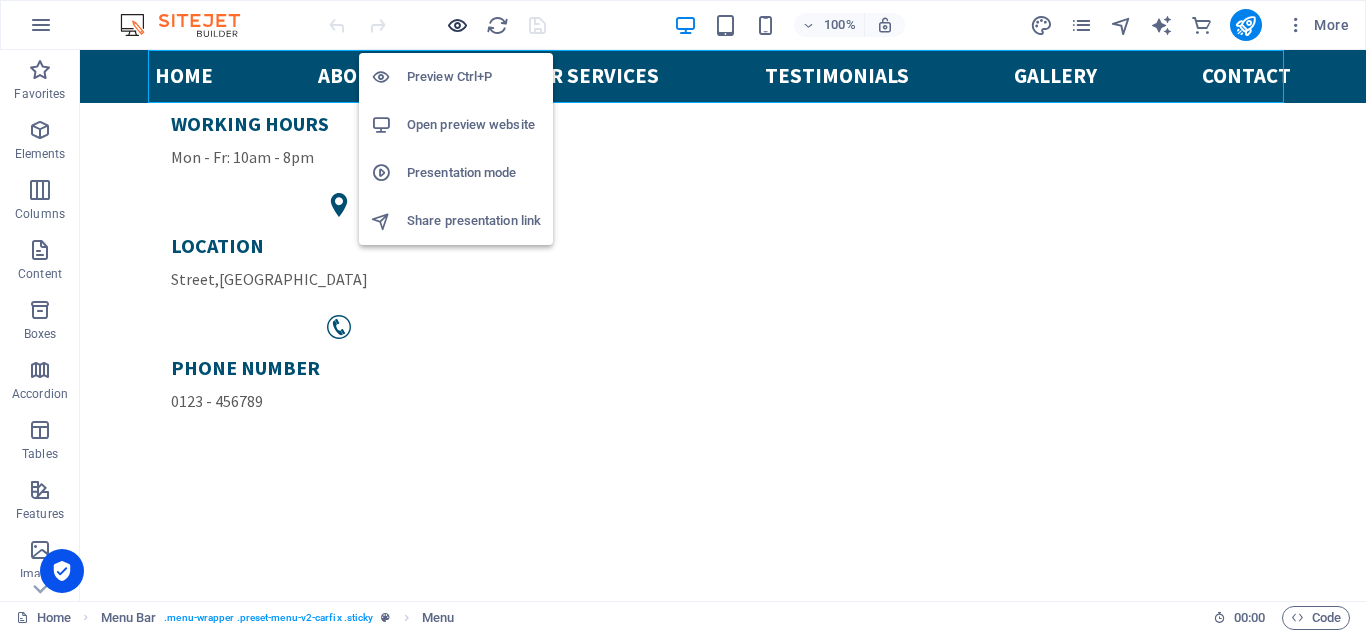 click at bounding box center (457, 25) 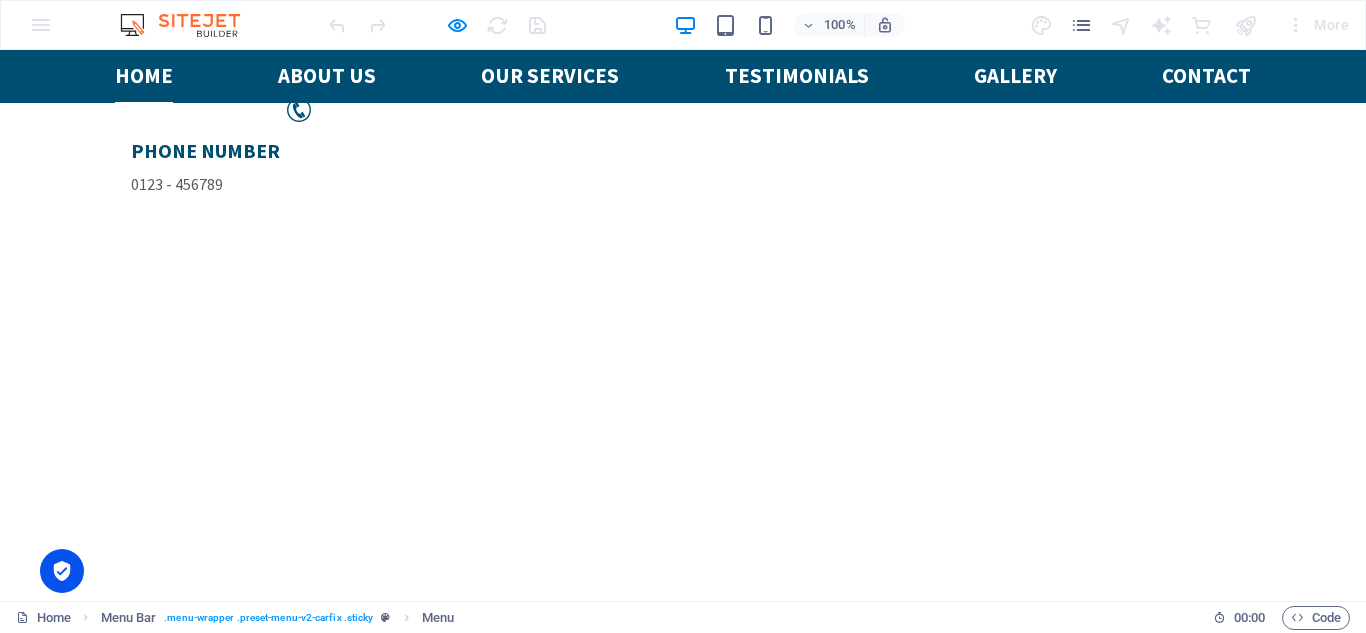 scroll, scrollTop: 474, scrollLeft: 0, axis: vertical 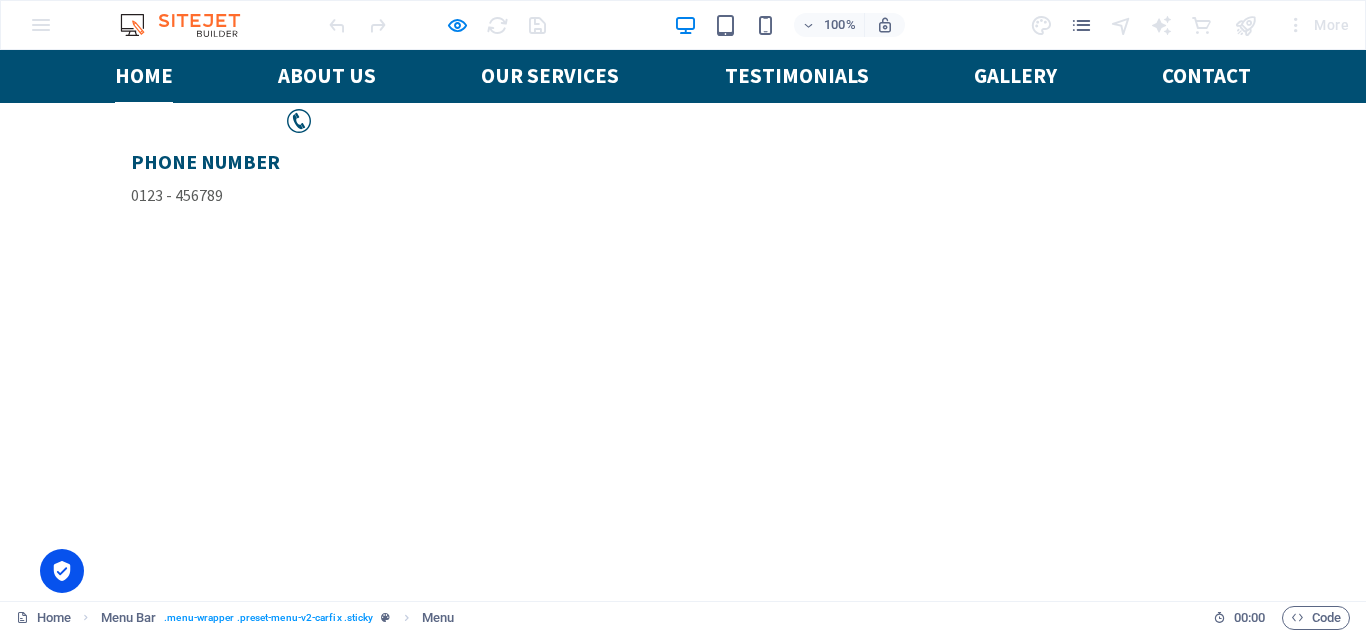 click on "Learn more  " at bounding box center (683, 1124) 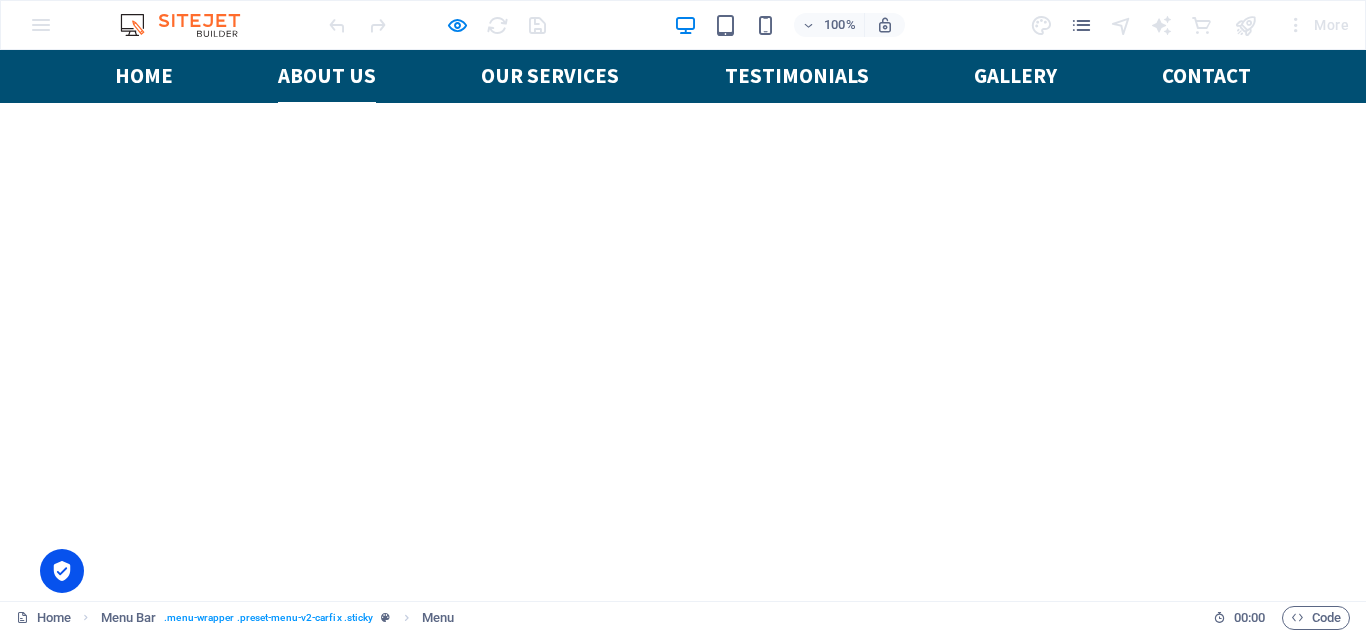 scroll, scrollTop: 1106, scrollLeft: 0, axis: vertical 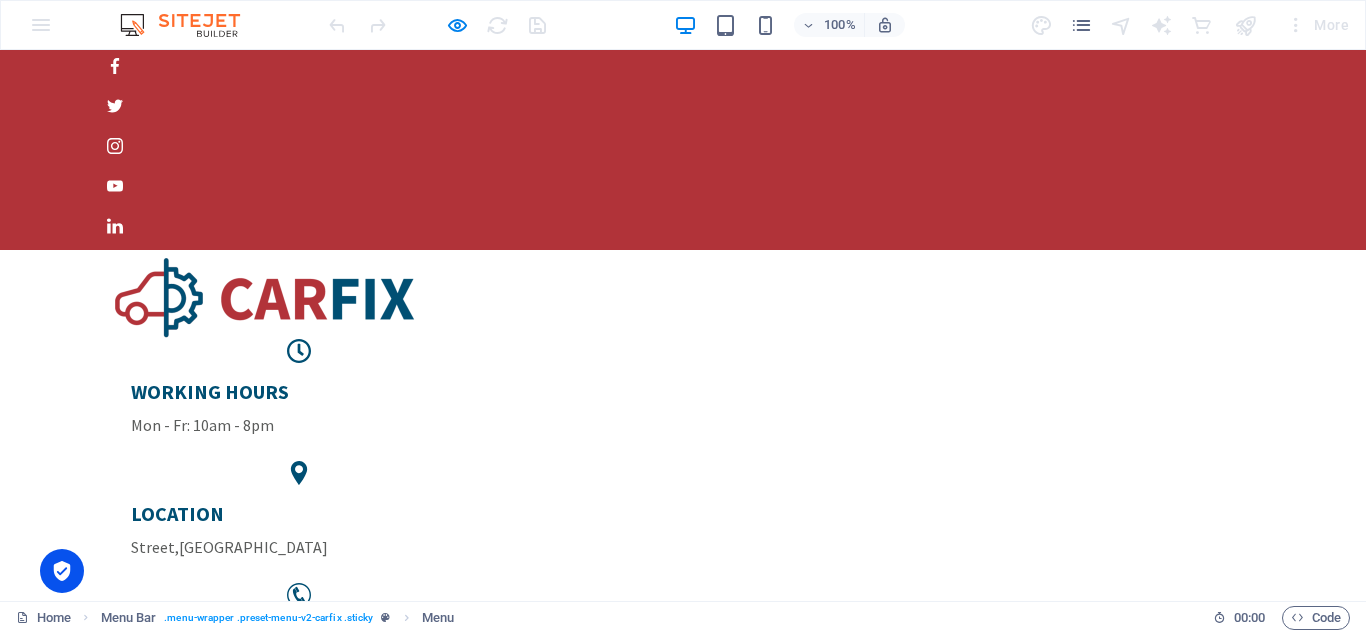click on "About us" at bounding box center [327, 739] 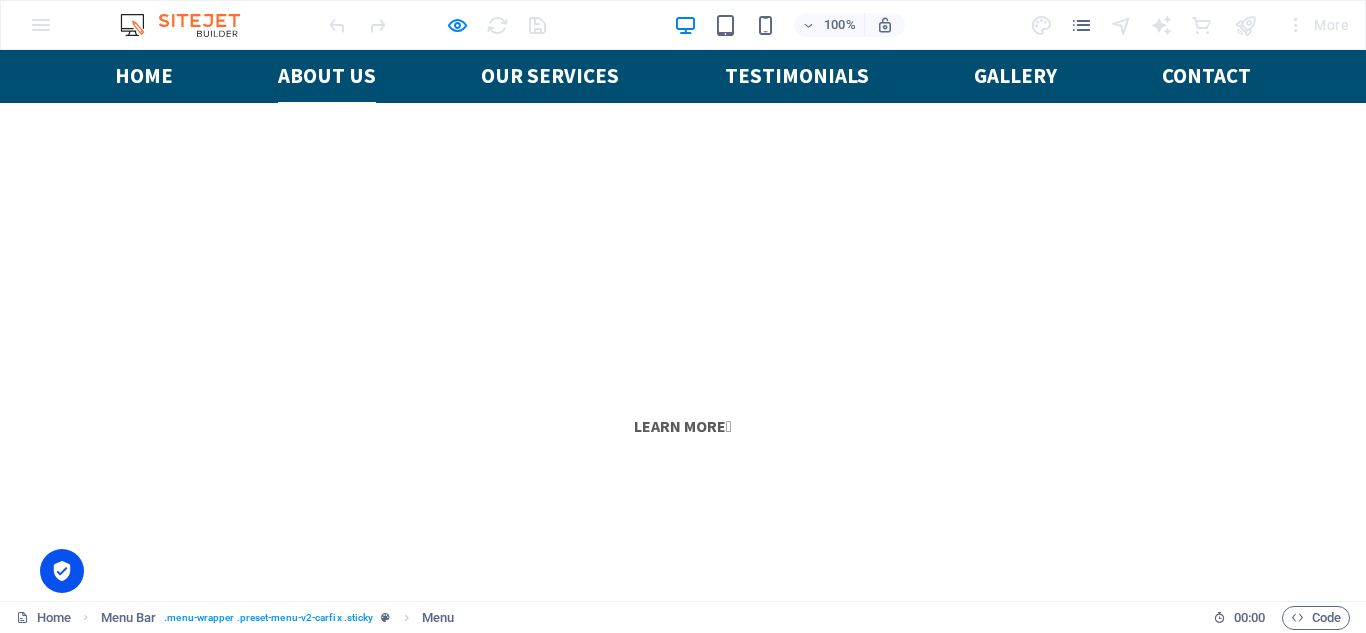 scroll, scrollTop: 1106, scrollLeft: 0, axis: vertical 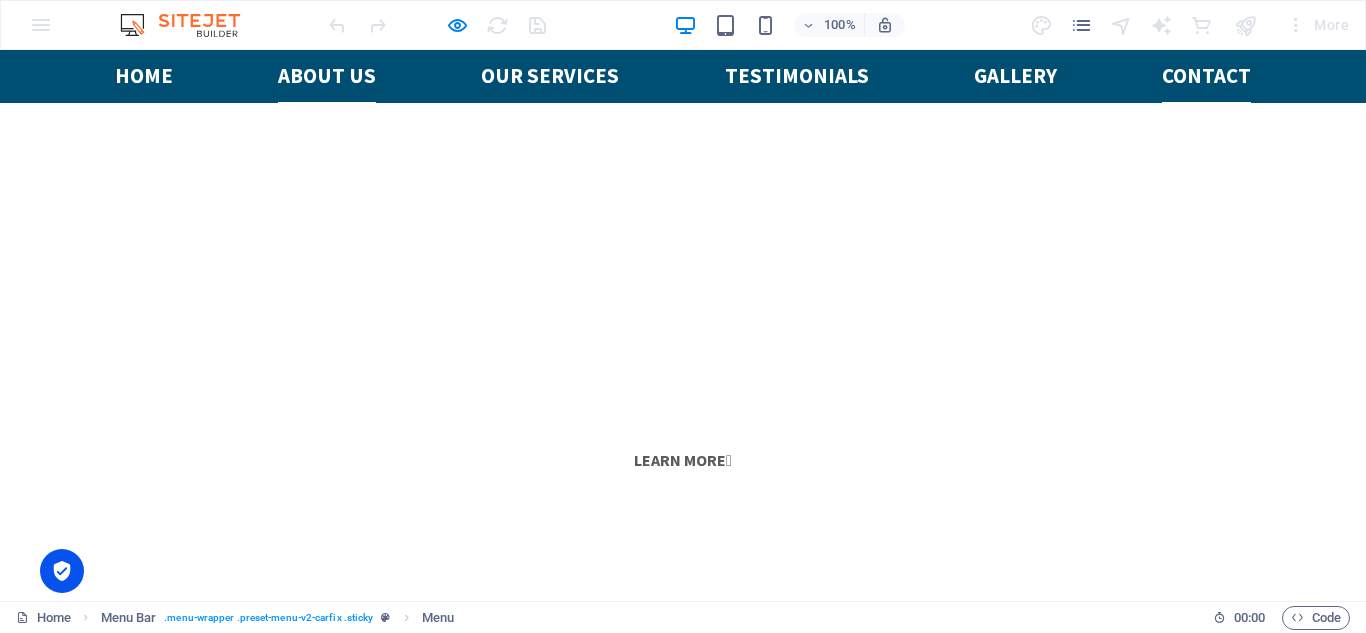 click on "Contact" at bounding box center (1206, 76) 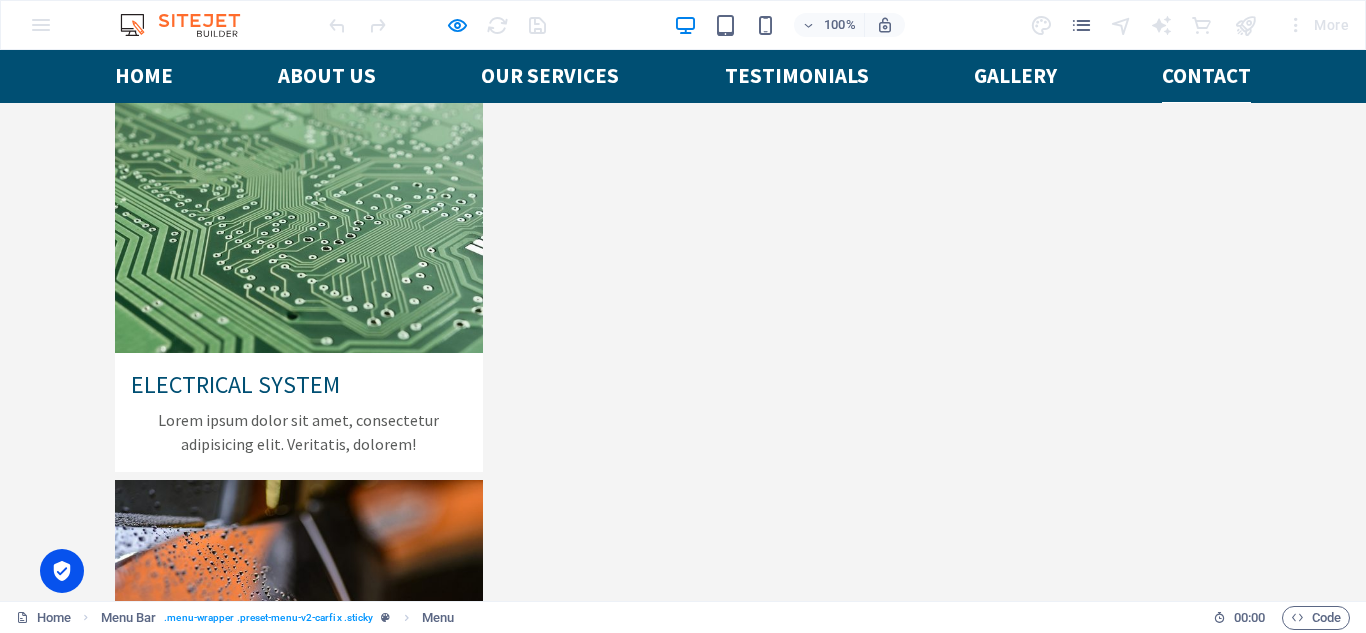 scroll, scrollTop: 5031, scrollLeft: 0, axis: vertical 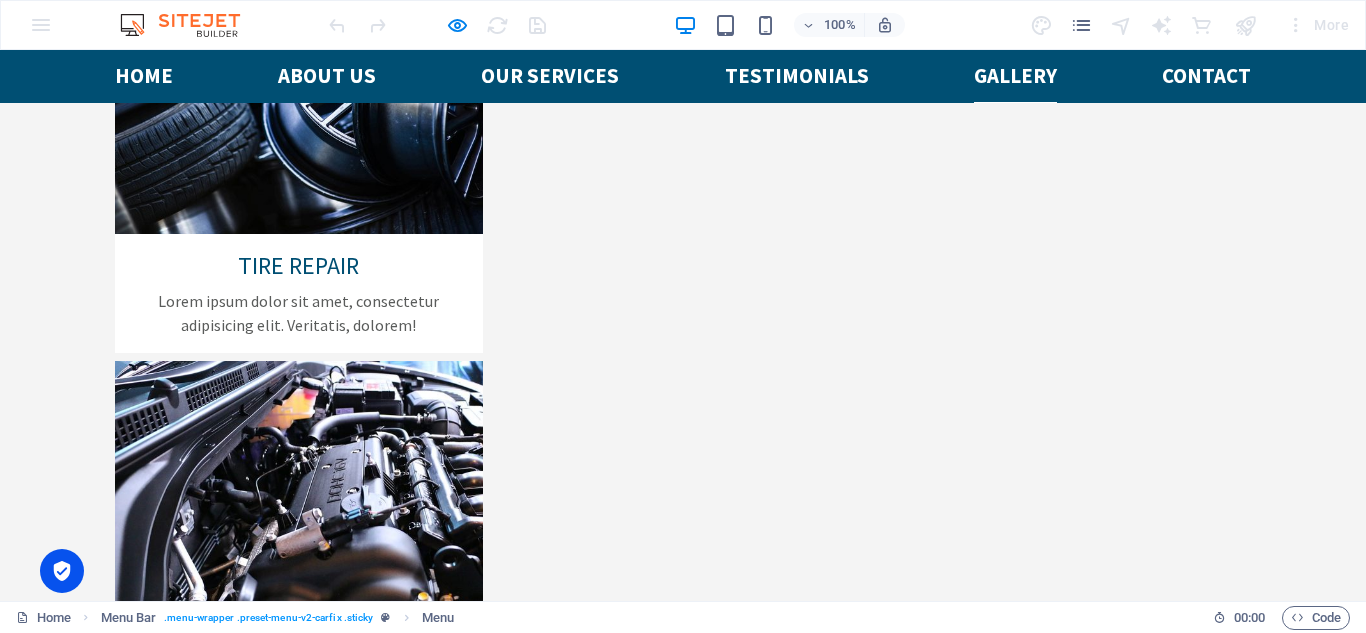 click at bounding box center (437, 25) 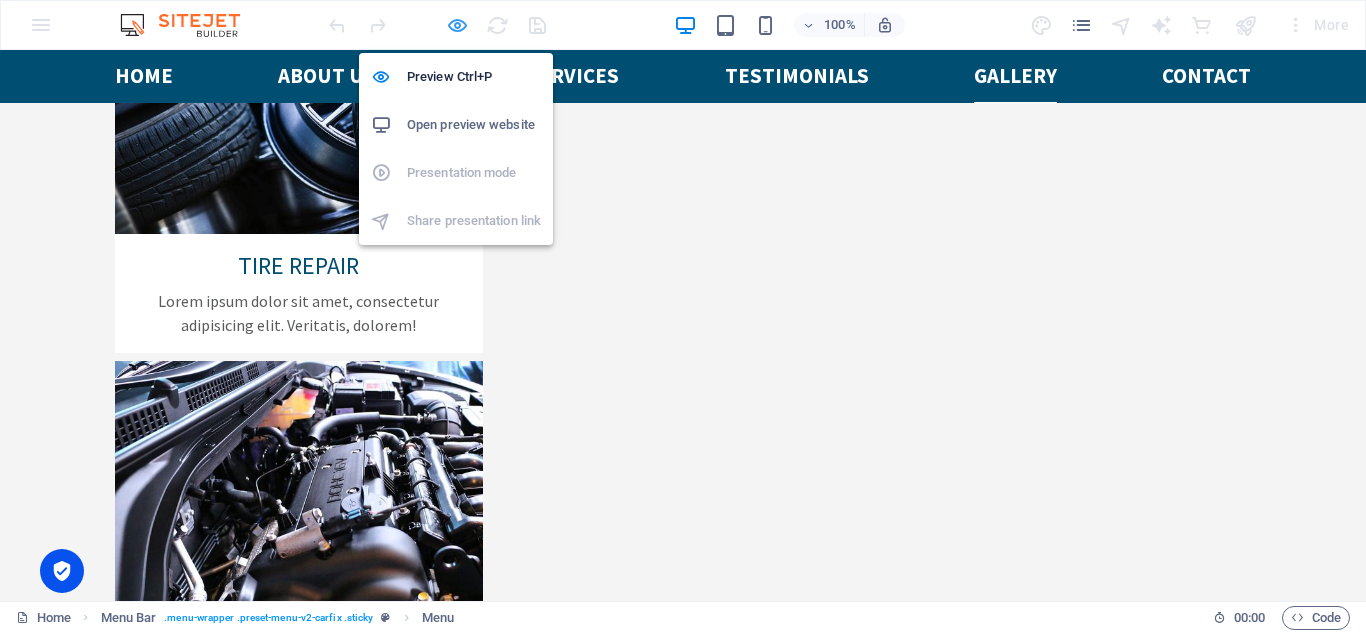 click at bounding box center [457, 25] 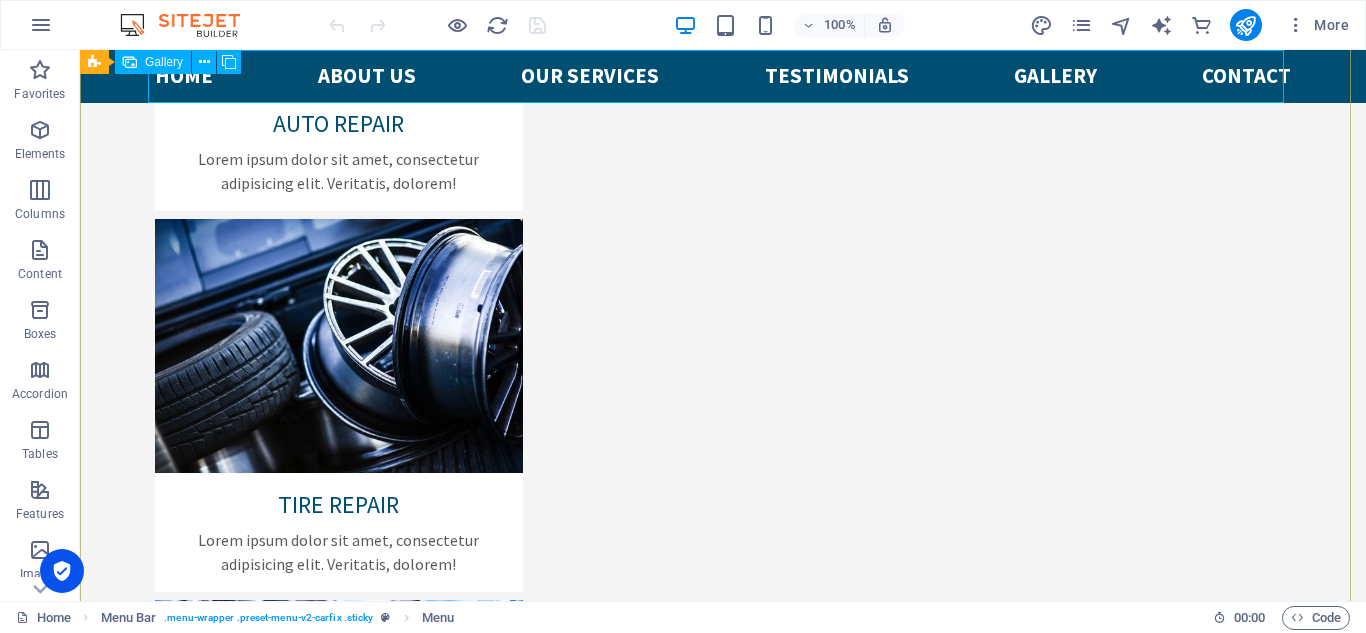 click at bounding box center (401, 3800) 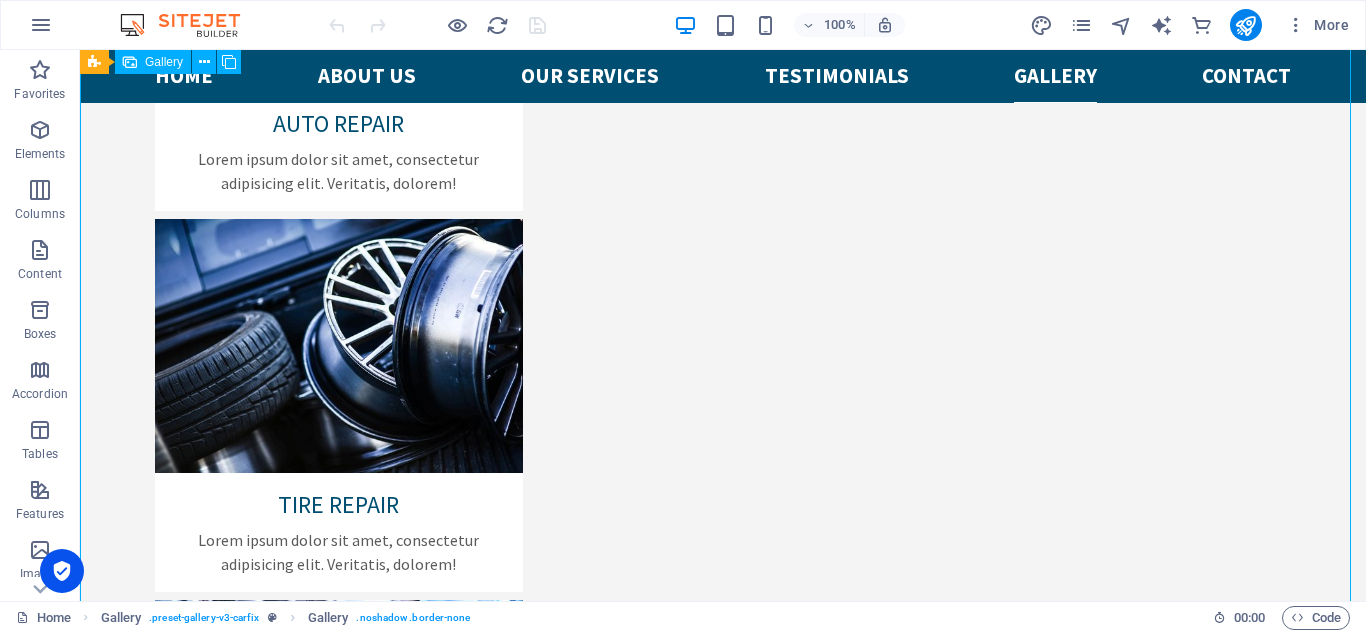 click at bounding box center [401, 3800] 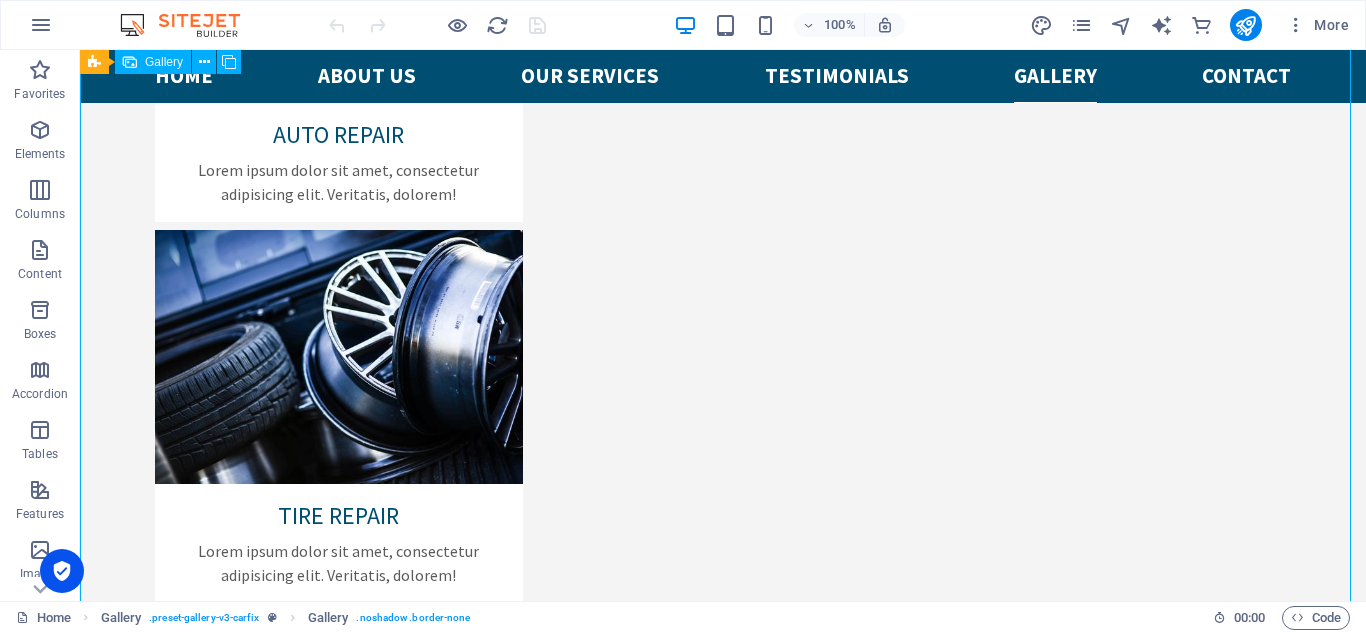 select on "4" 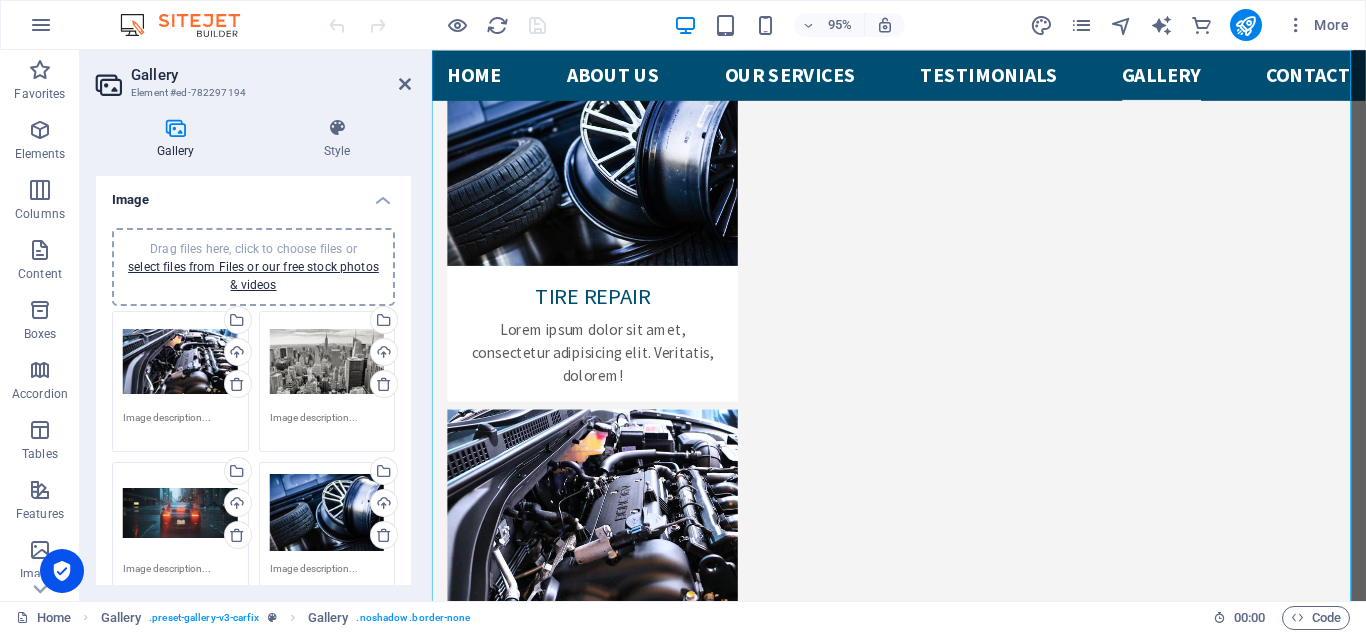 scroll, scrollTop: 4106, scrollLeft: 0, axis: vertical 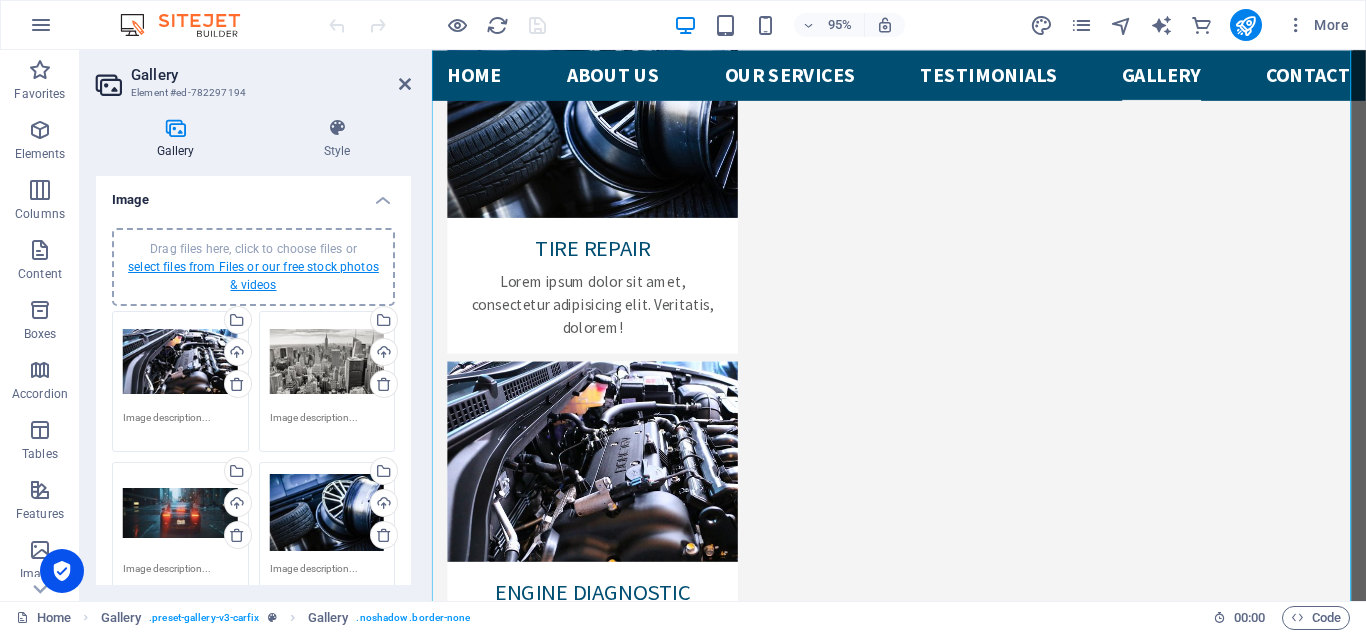 click on "select files from Files or our free stock photos & videos" at bounding box center (253, 276) 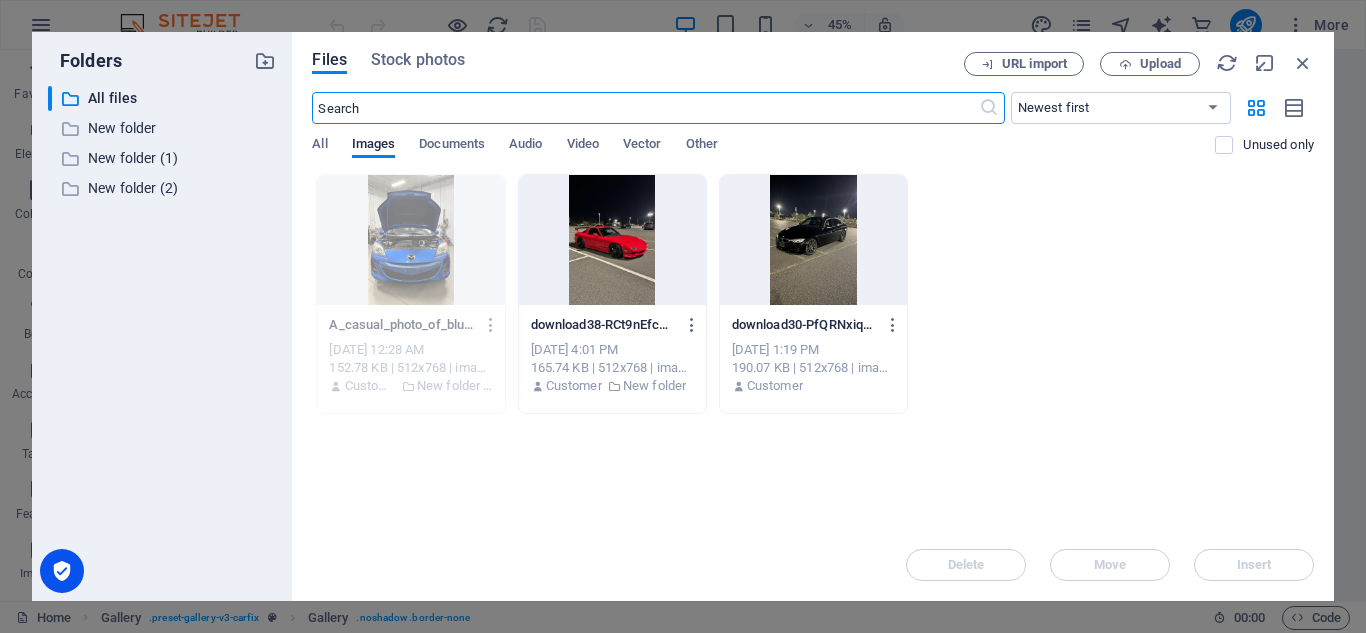 scroll, scrollTop: 4519, scrollLeft: 0, axis: vertical 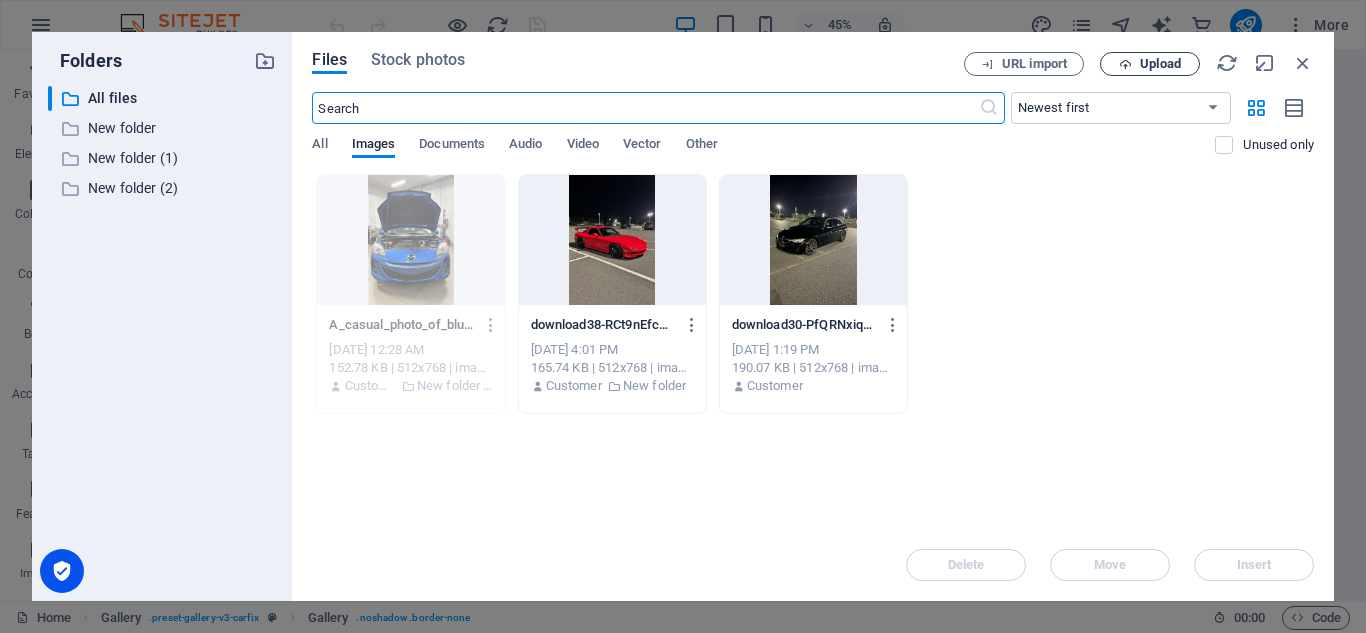 click on "Upload" at bounding box center (1160, 64) 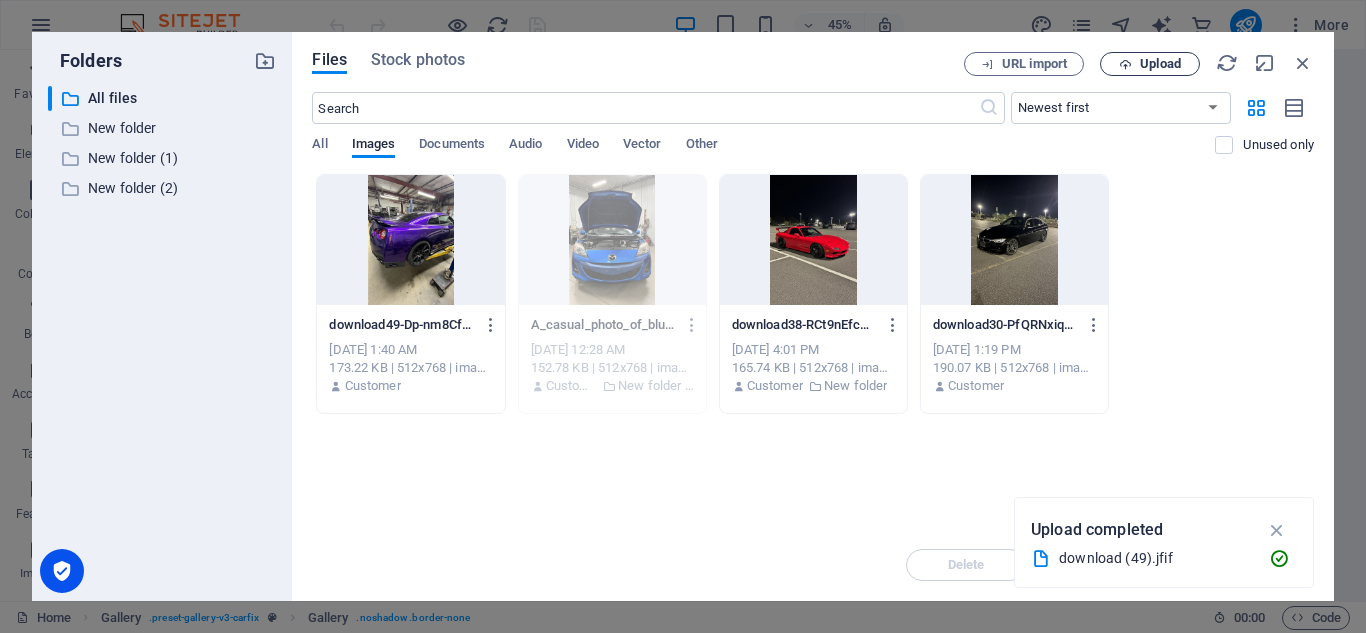 click at bounding box center [1125, 64] 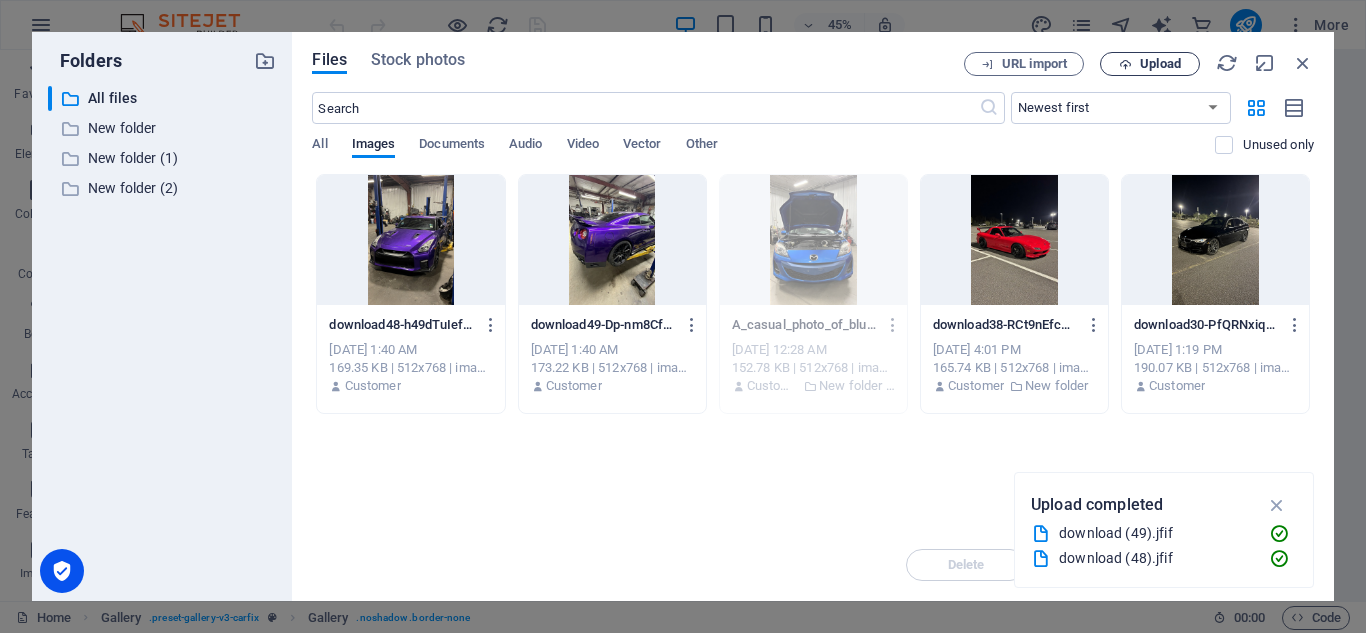 click on "Upload" at bounding box center [1160, 64] 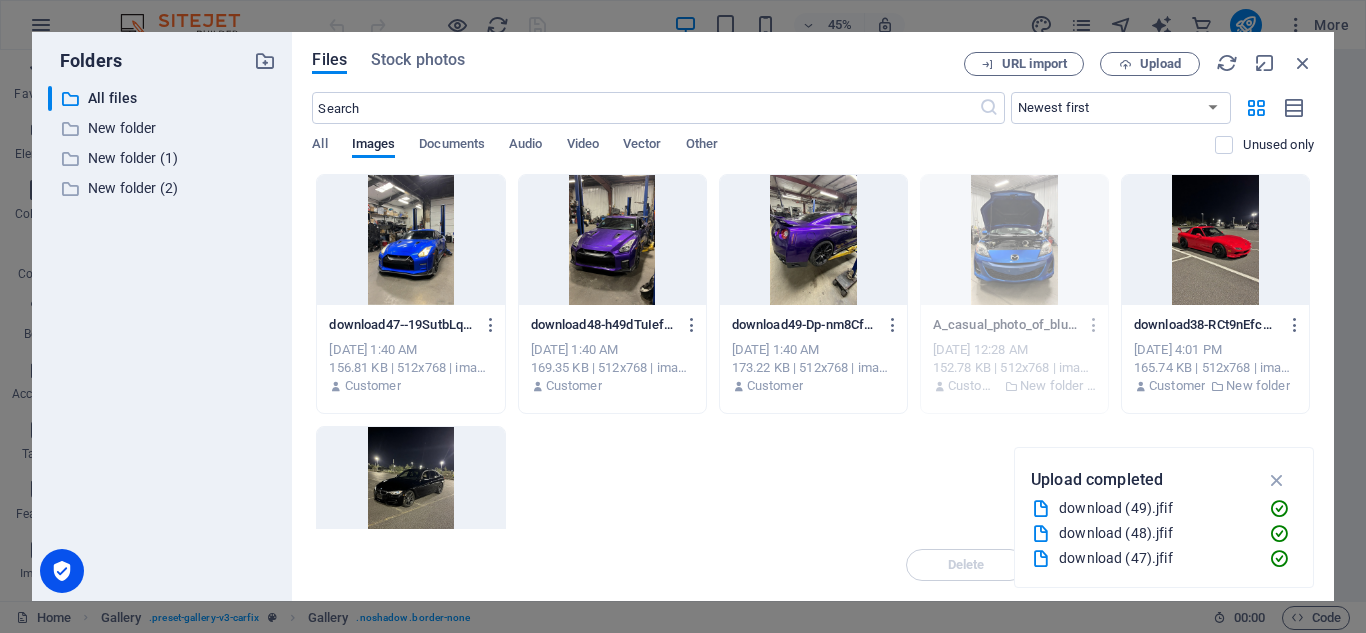 click at bounding box center (410, 240) 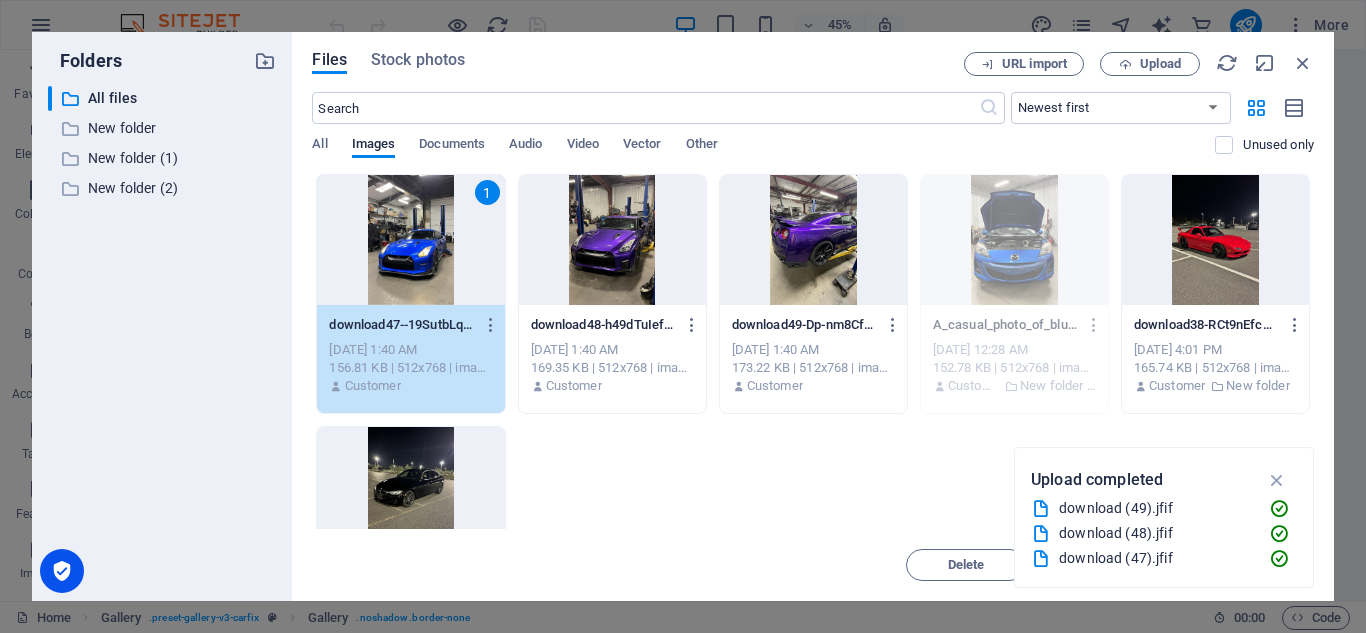click at bounding box center [1277, 480] 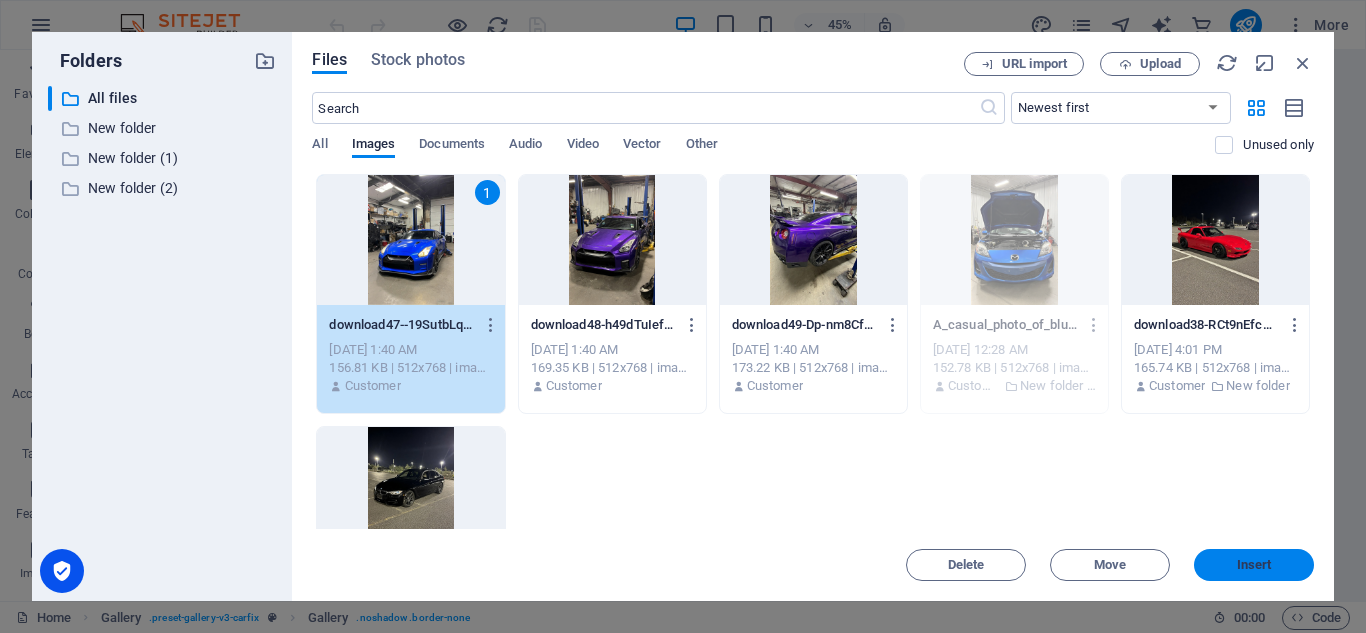 click on "Insert" at bounding box center [1254, 565] 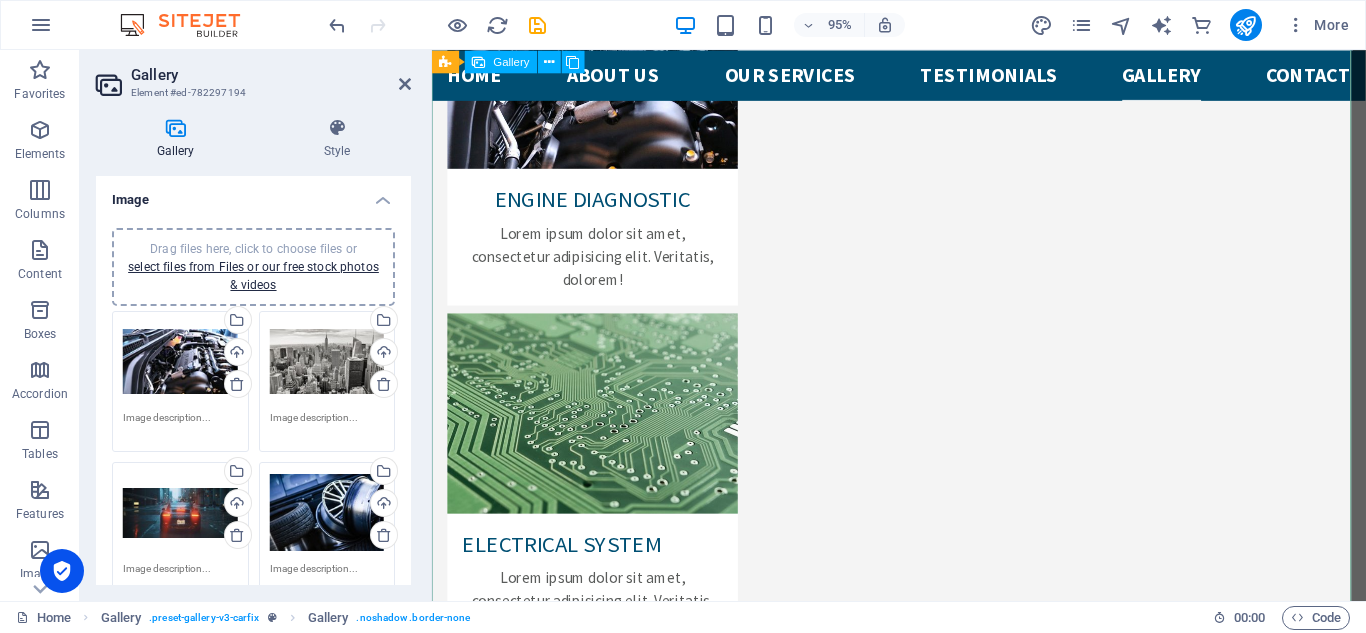 scroll, scrollTop: 4106, scrollLeft: 0, axis: vertical 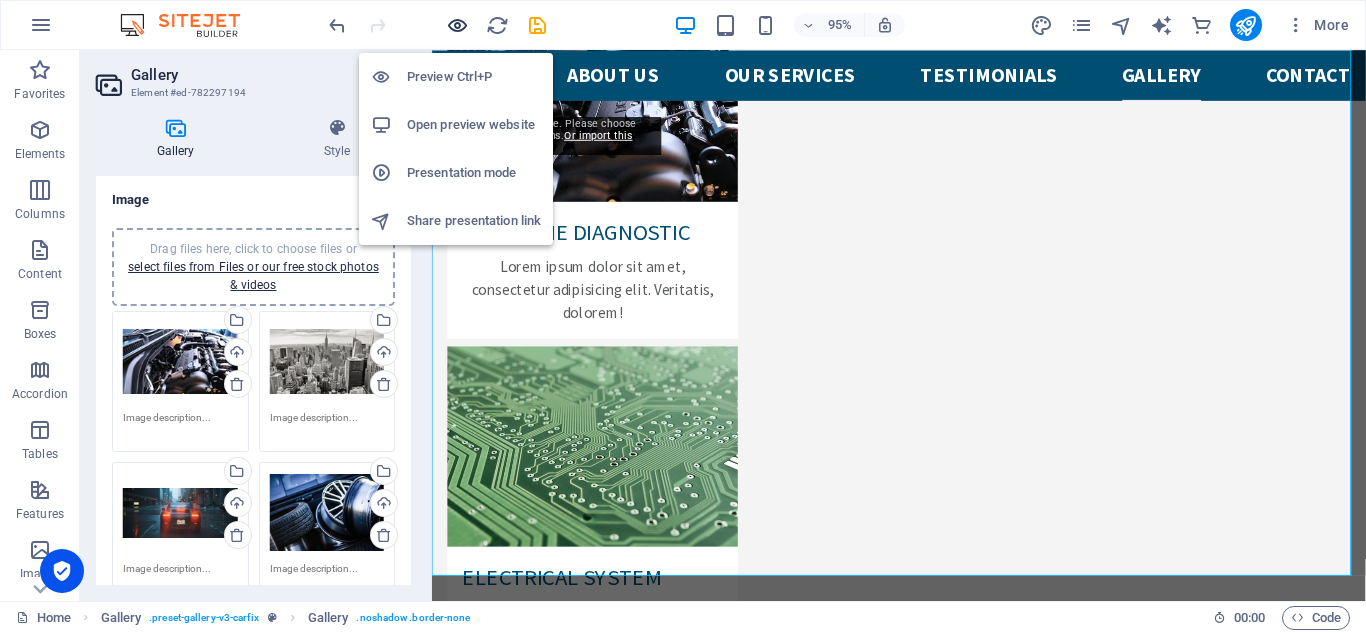 click at bounding box center (457, 25) 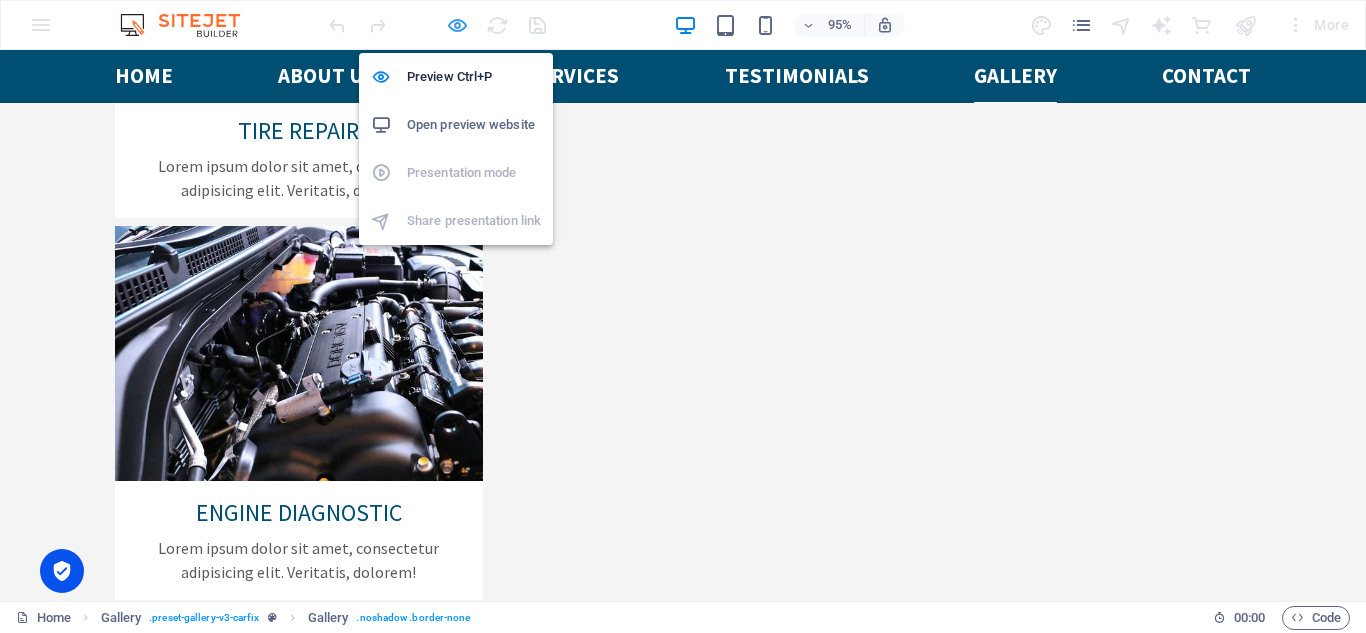 scroll, scrollTop: 4246, scrollLeft: 0, axis: vertical 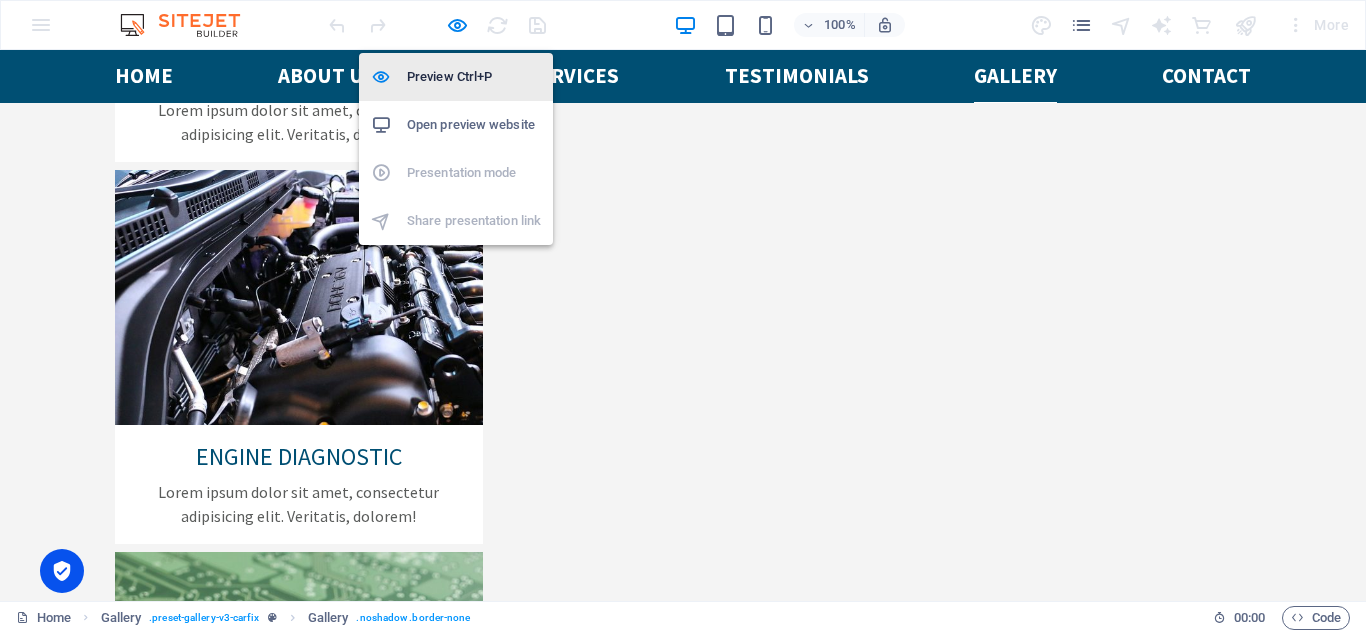 click on "Preview Ctrl+P" at bounding box center (474, 77) 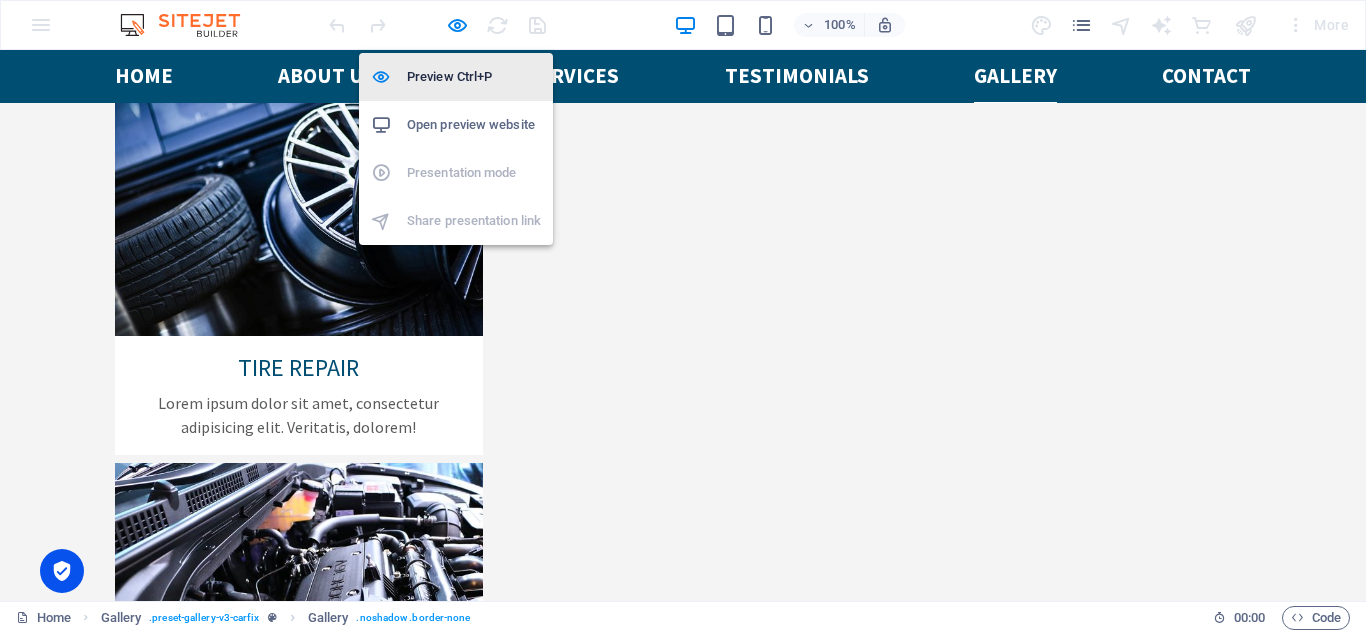 select on "4" 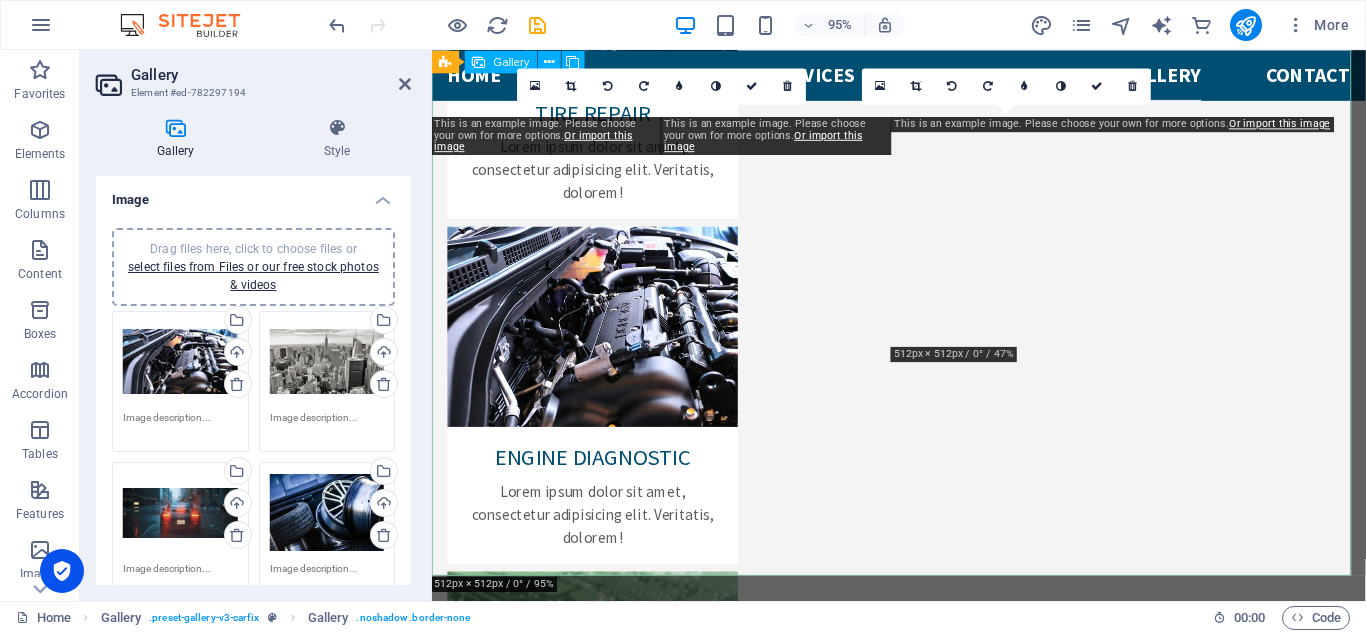 scroll, scrollTop: 4485, scrollLeft: 0, axis: vertical 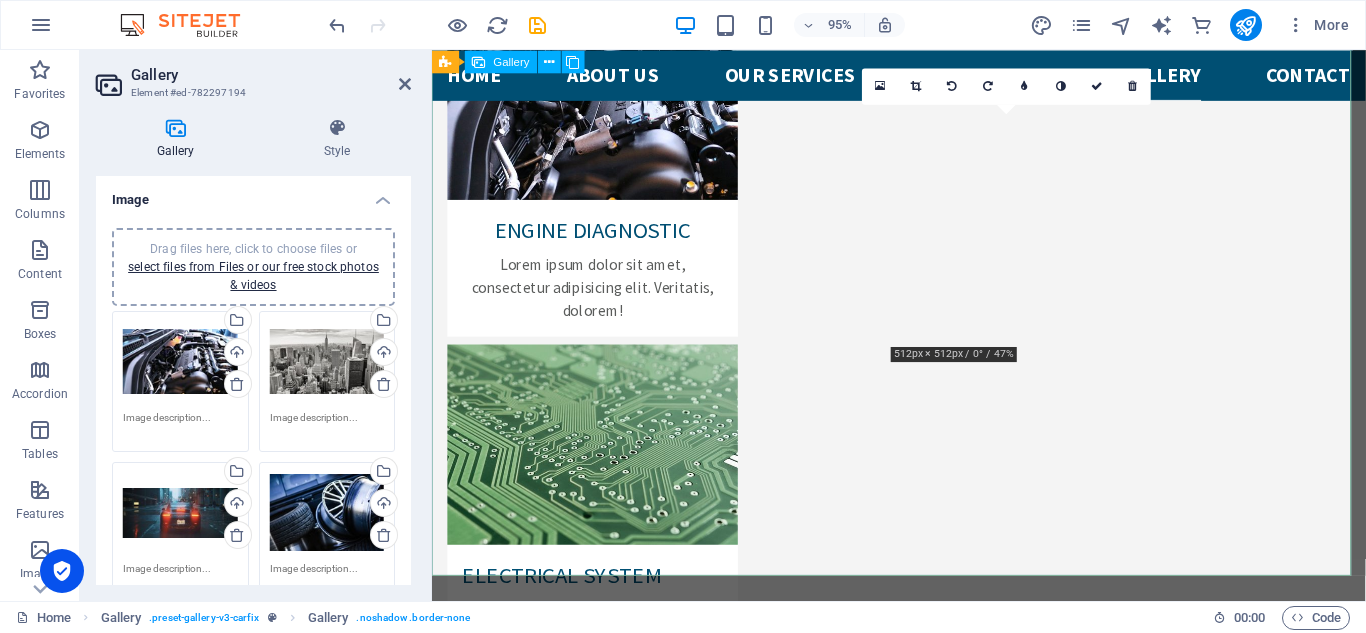 click at bounding box center [1047, 3684] 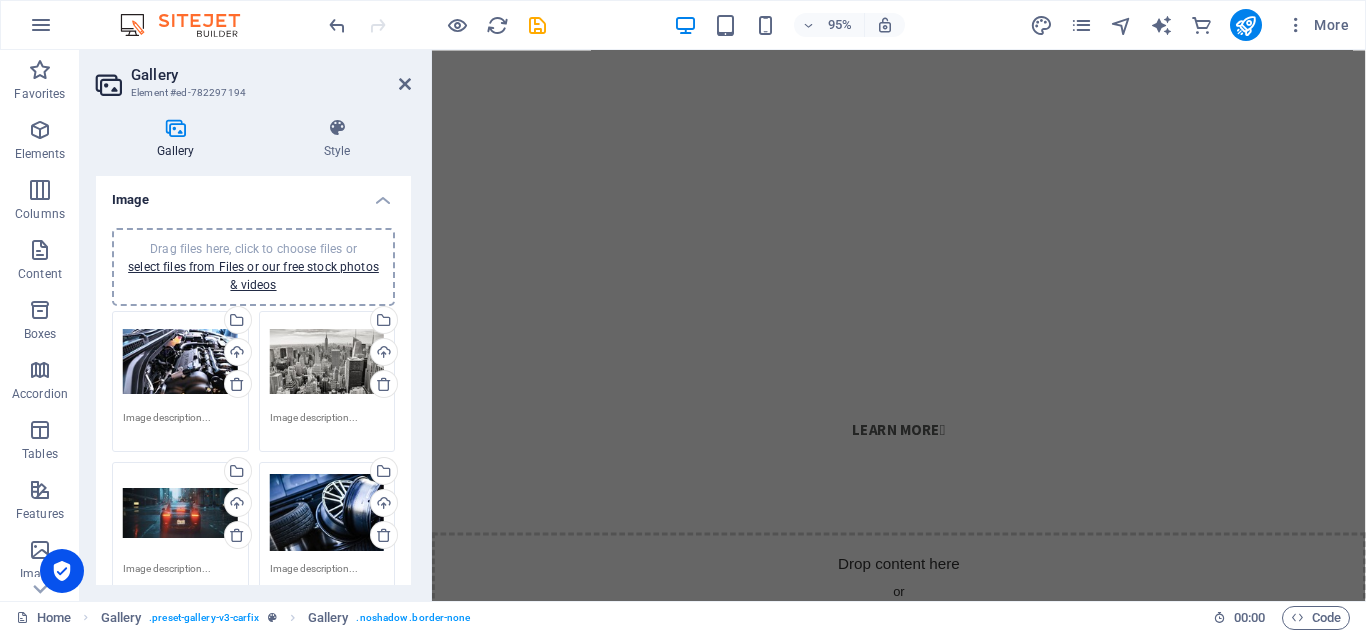 scroll, scrollTop: 0, scrollLeft: 0, axis: both 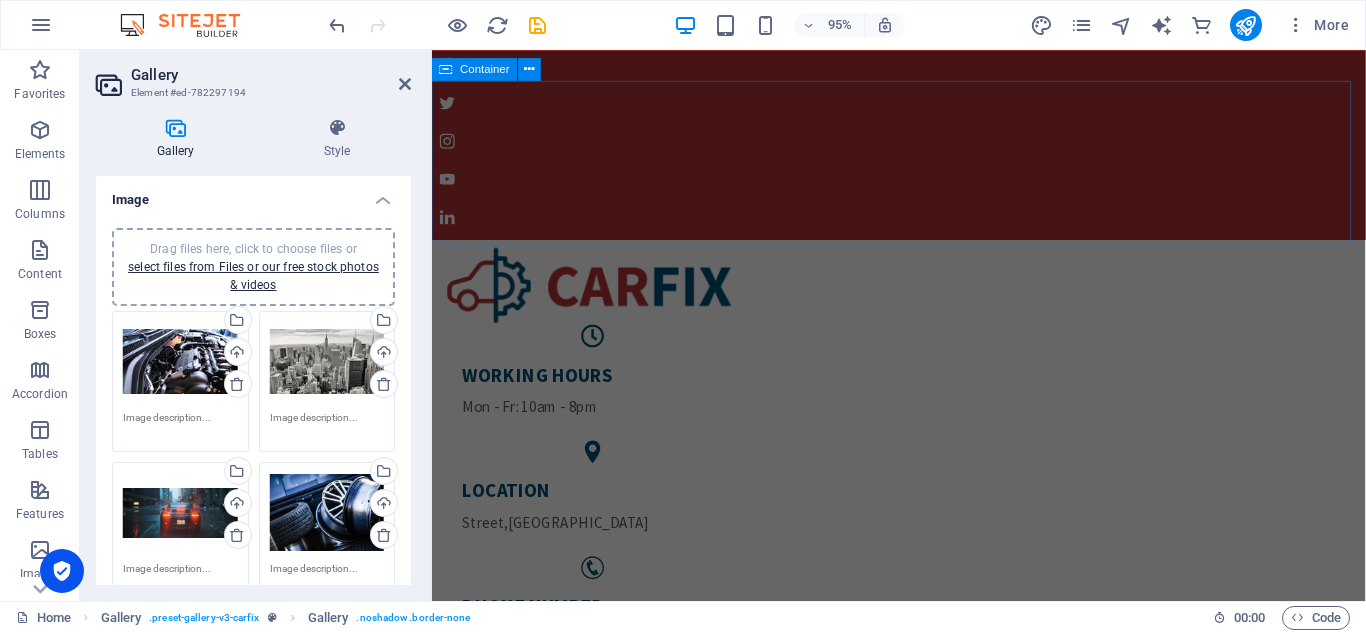 click on "WORKING HOURS Mon - Fr: 10am - 8pm LOCATION Street ,  Berlin PHONE NUMBER 0123 - 456789" at bounding box center [923, 477] 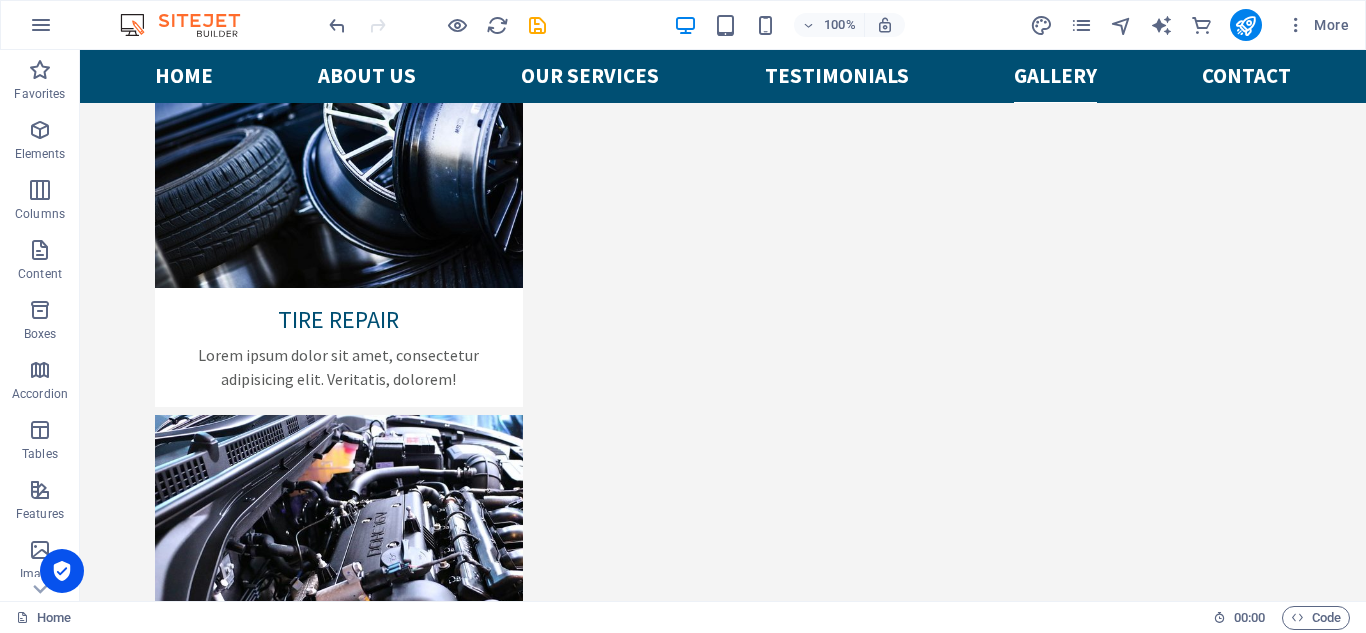 scroll, scrollTop: 4141, scrollLeft: 0, axis: vertical 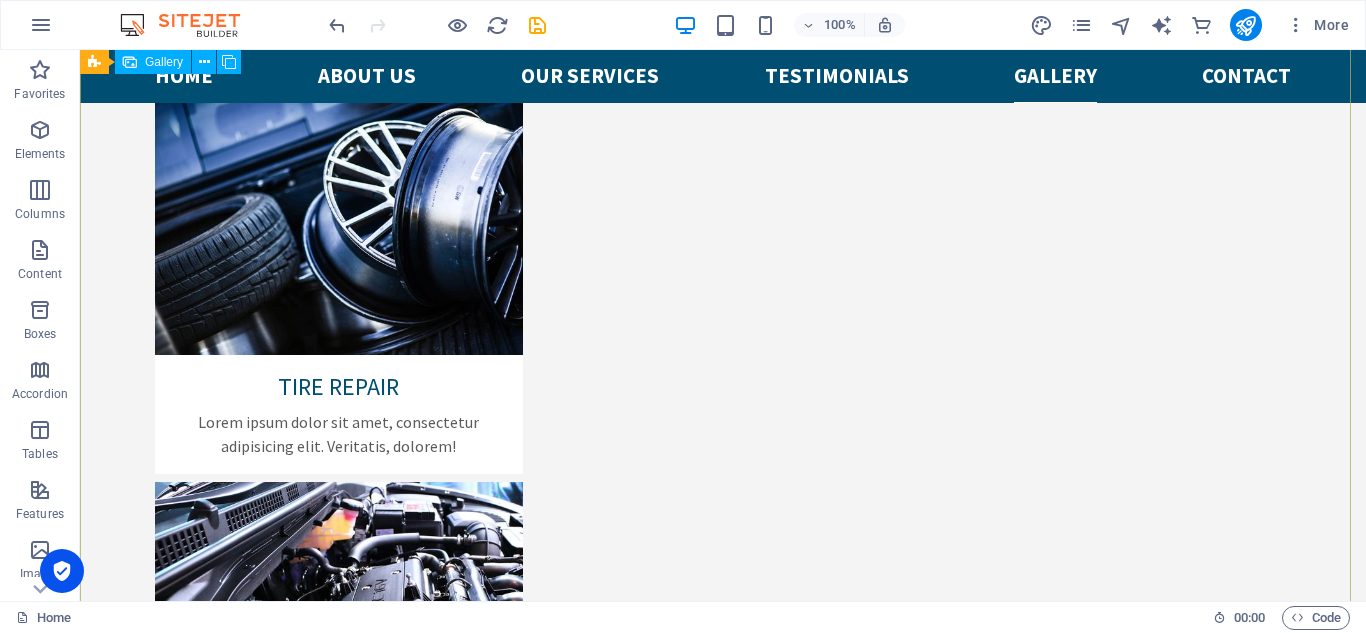 click at bounding box center (1044, 4003) 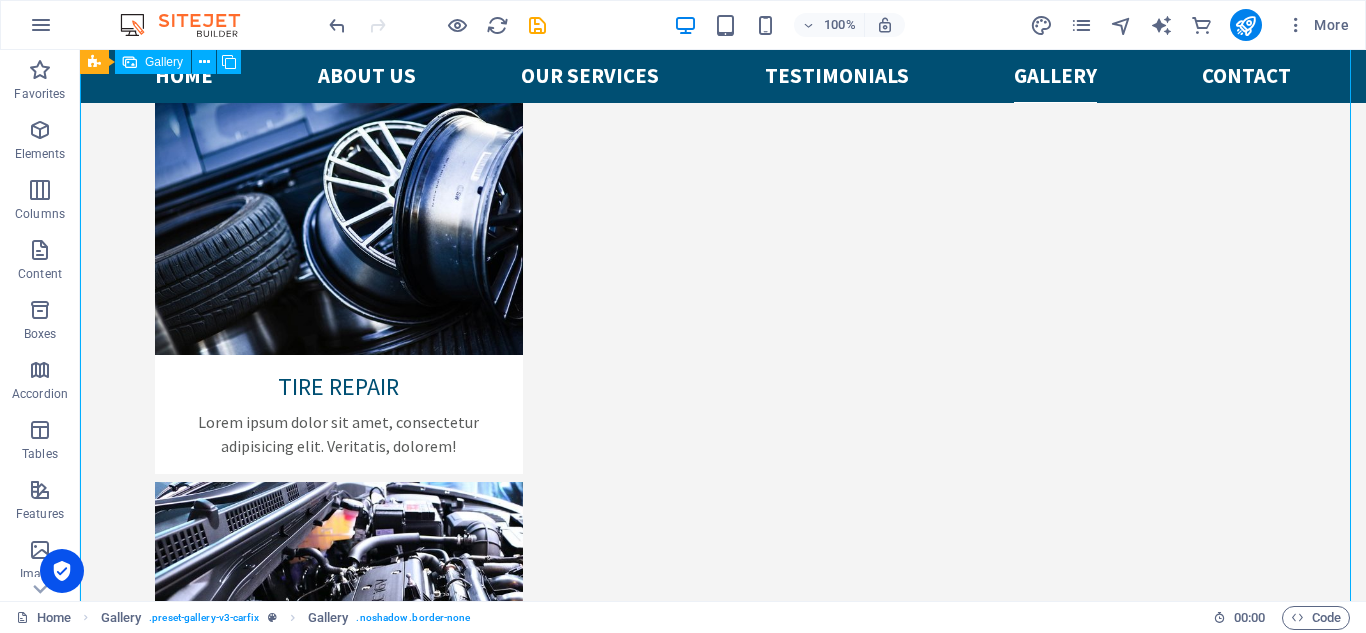 click at bounding box center (1044, 4003) 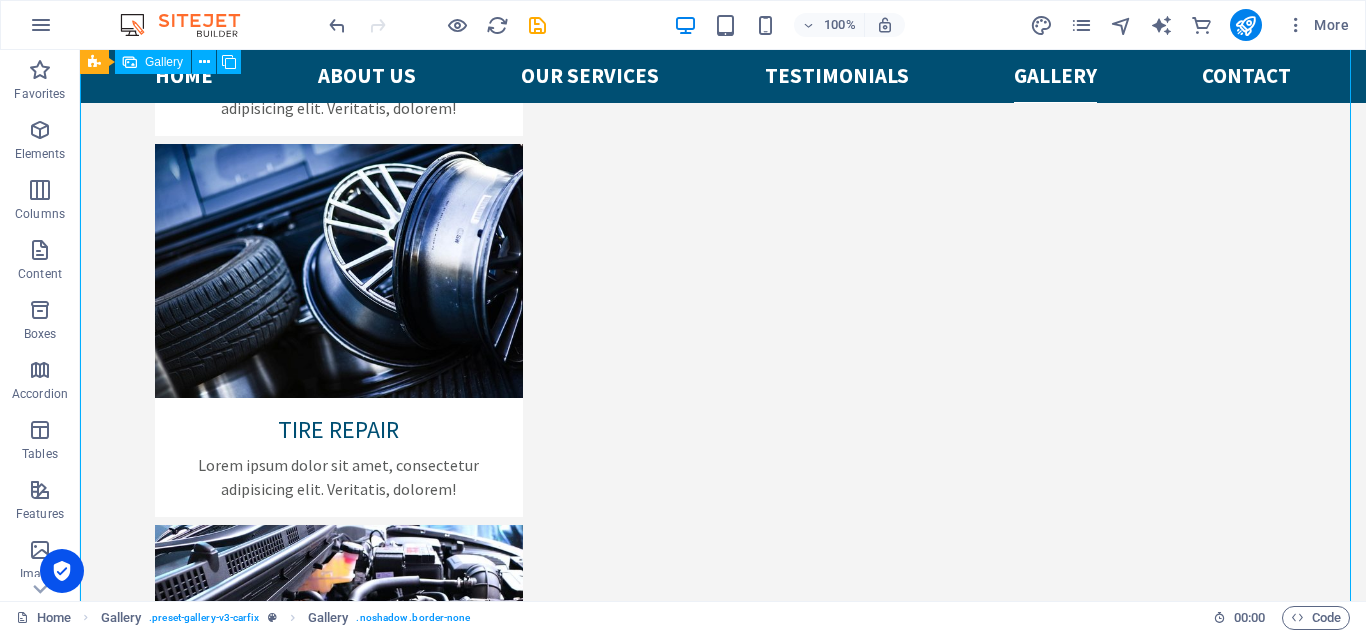 select on "4" 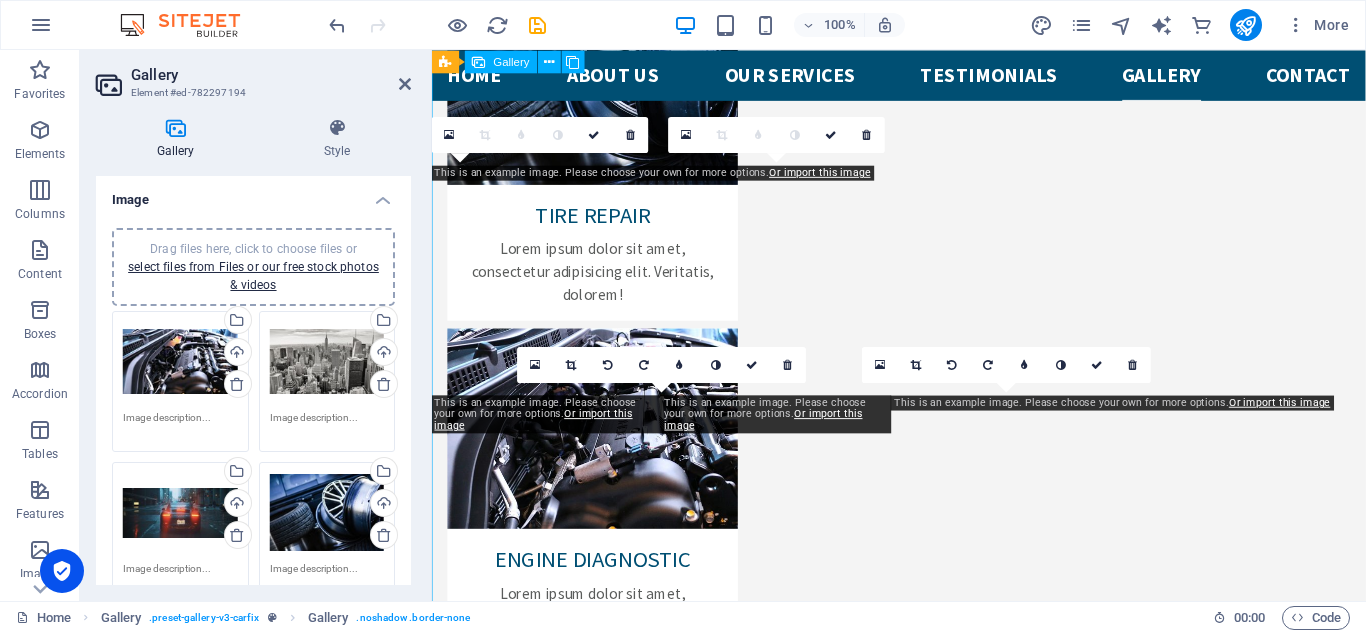scroll, scrollTop: 4192, scrollLeft: 0, axis: vertical 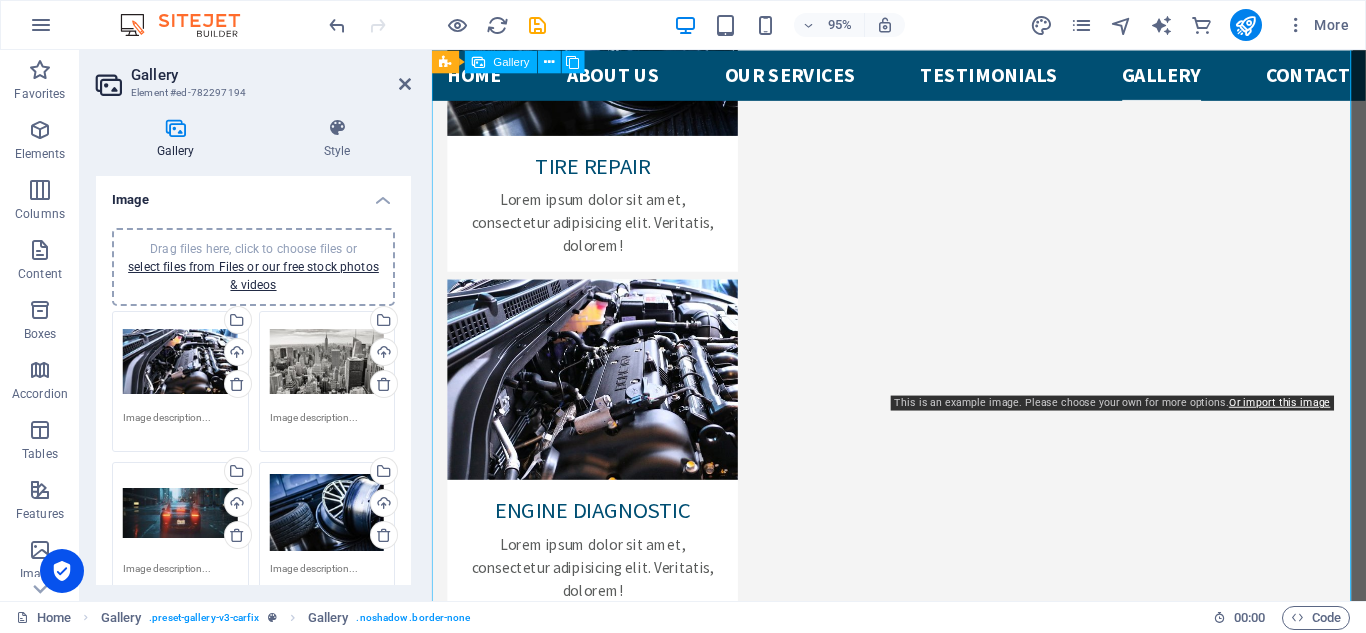 click at bounding box center (1170, 3610) 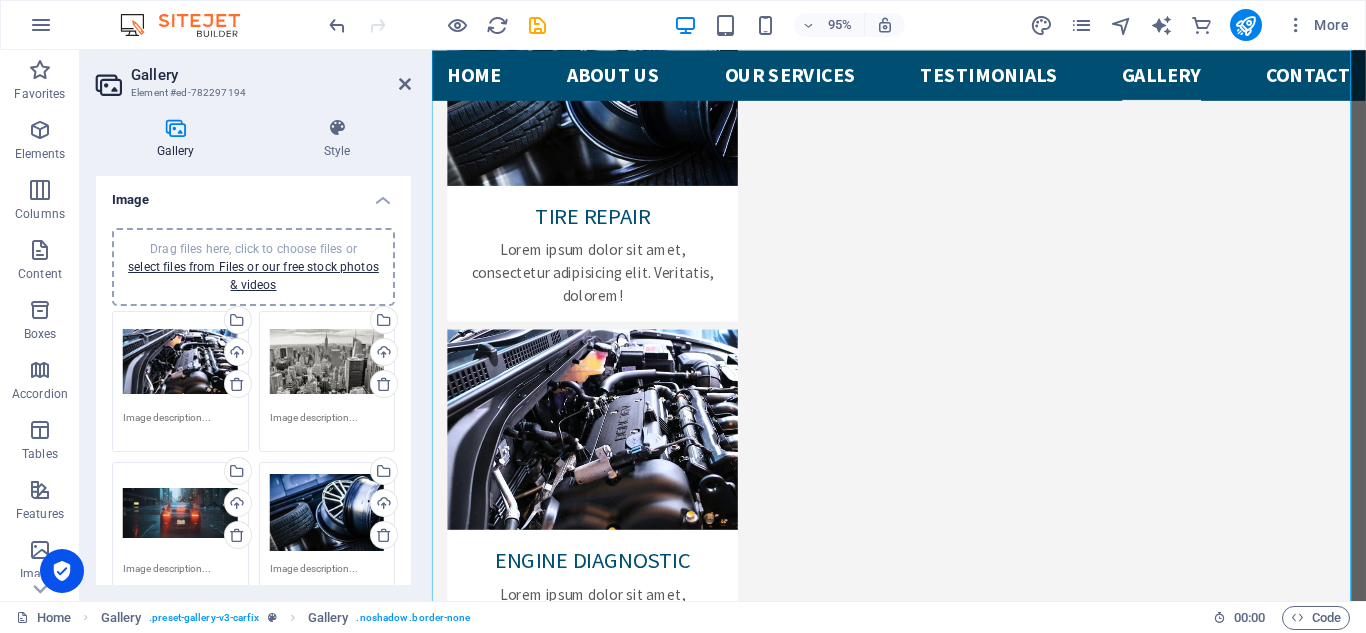 scroll, scrollTop: 4097, scrollLeft: 0, axis: vertical 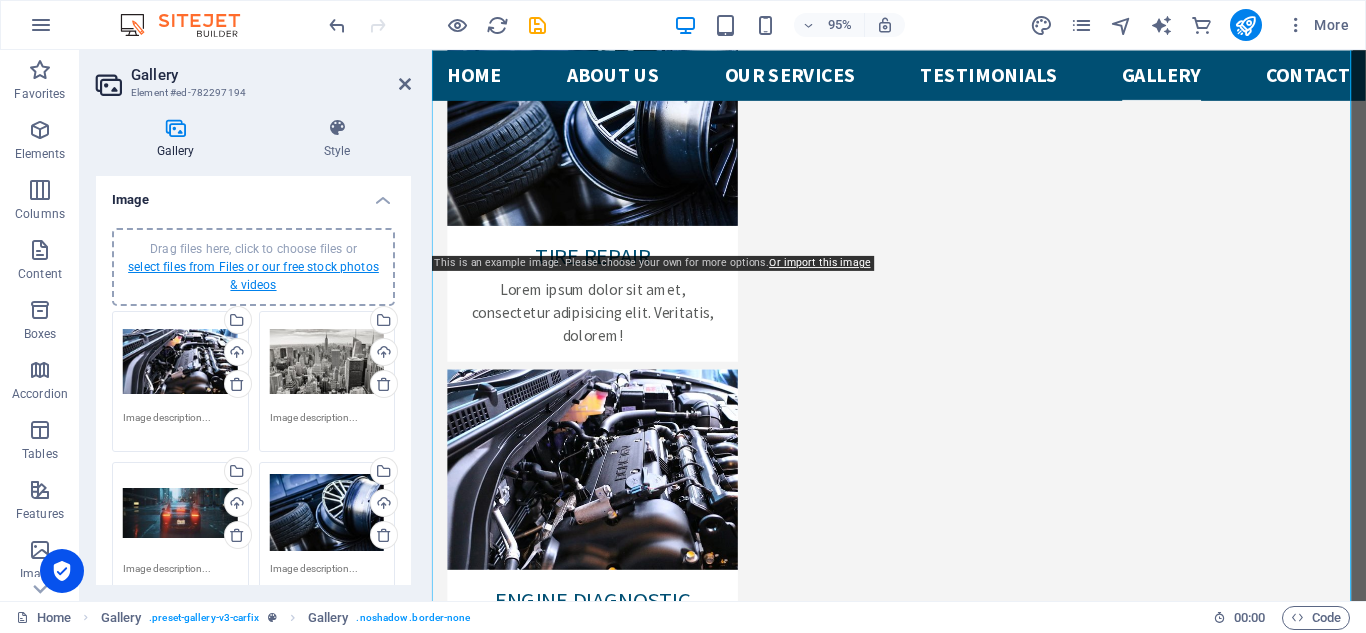click on "select files from Files or our free stock photos & videos" at bounding box center [253, 276] 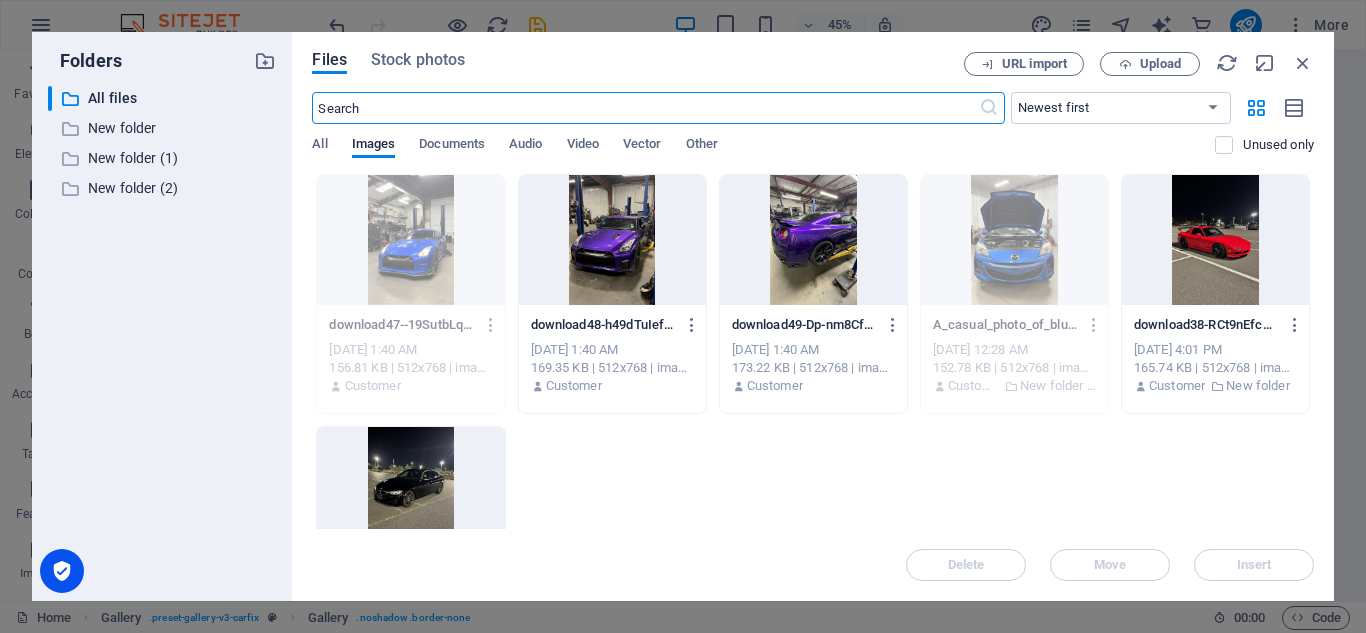 scroll, scrollTop: 4510, scrollLeft: 0, axis: vertical 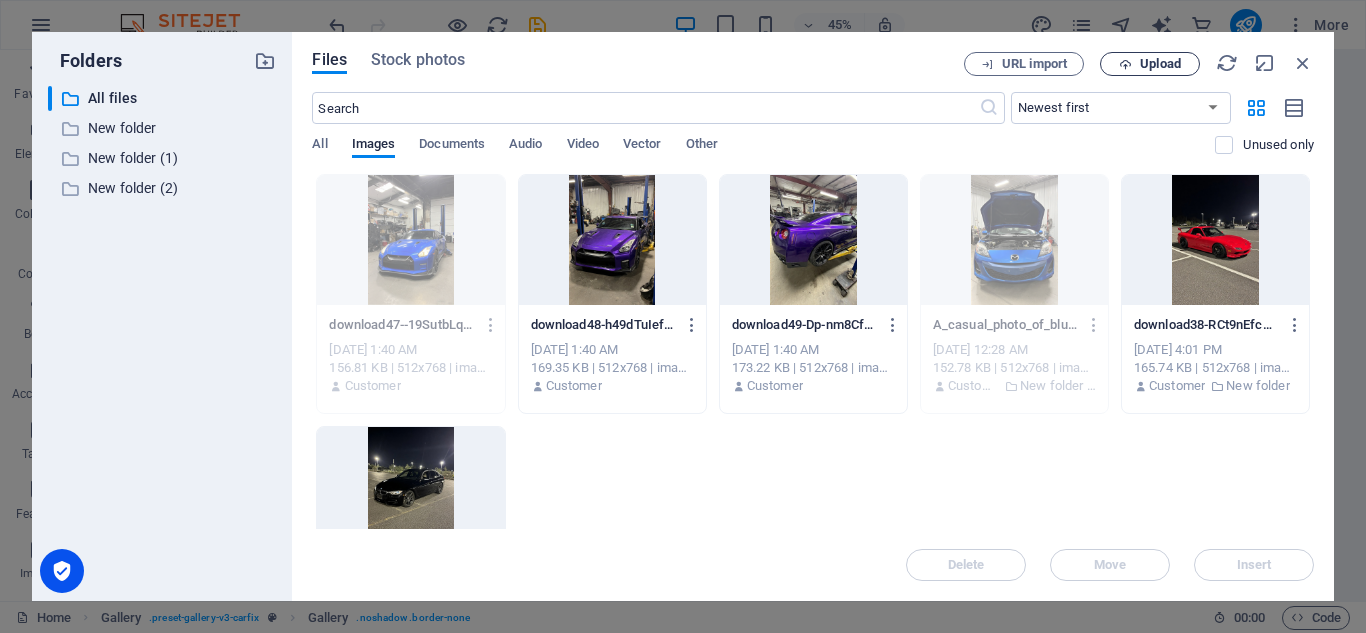 click at bounding box center (1125, 64) 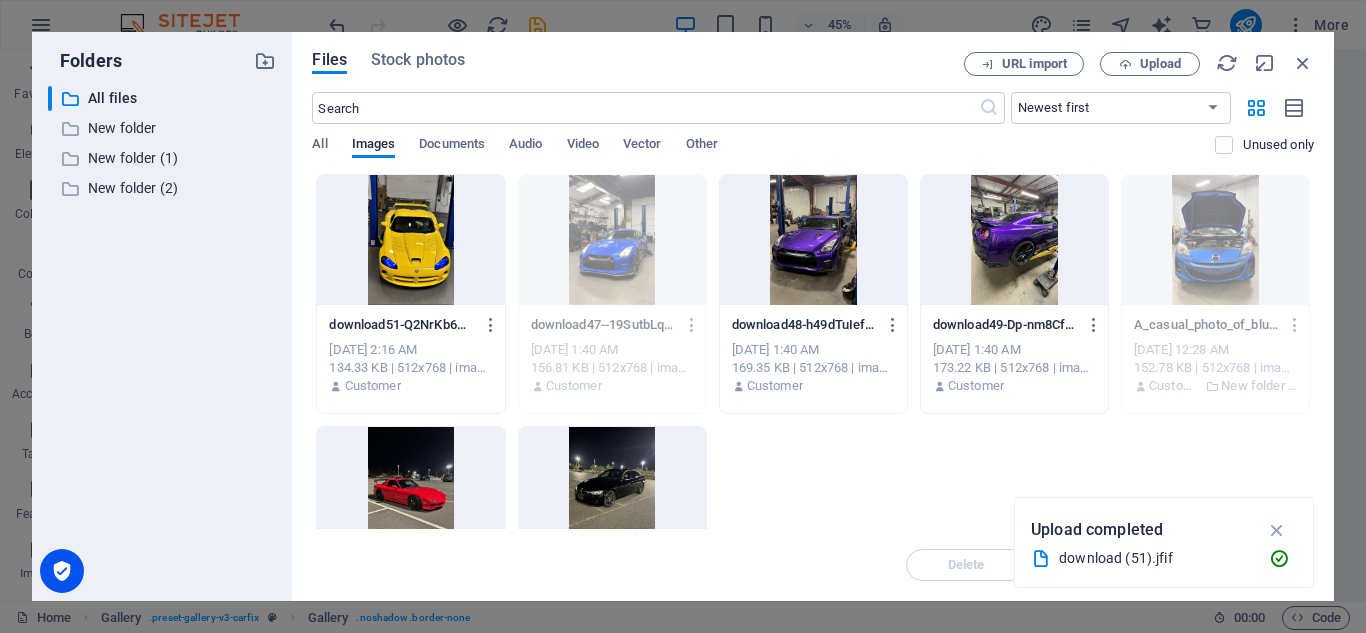 click at bounding box center (410, 240) 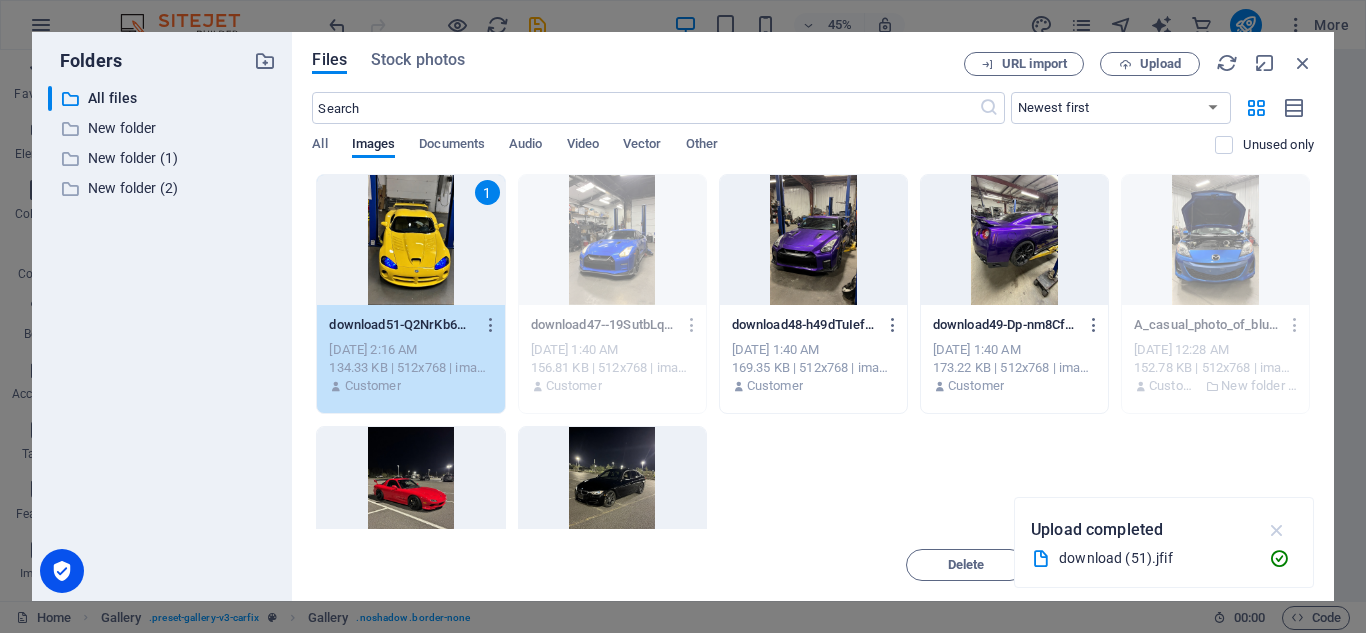 click at bounding box center [1277, 530] 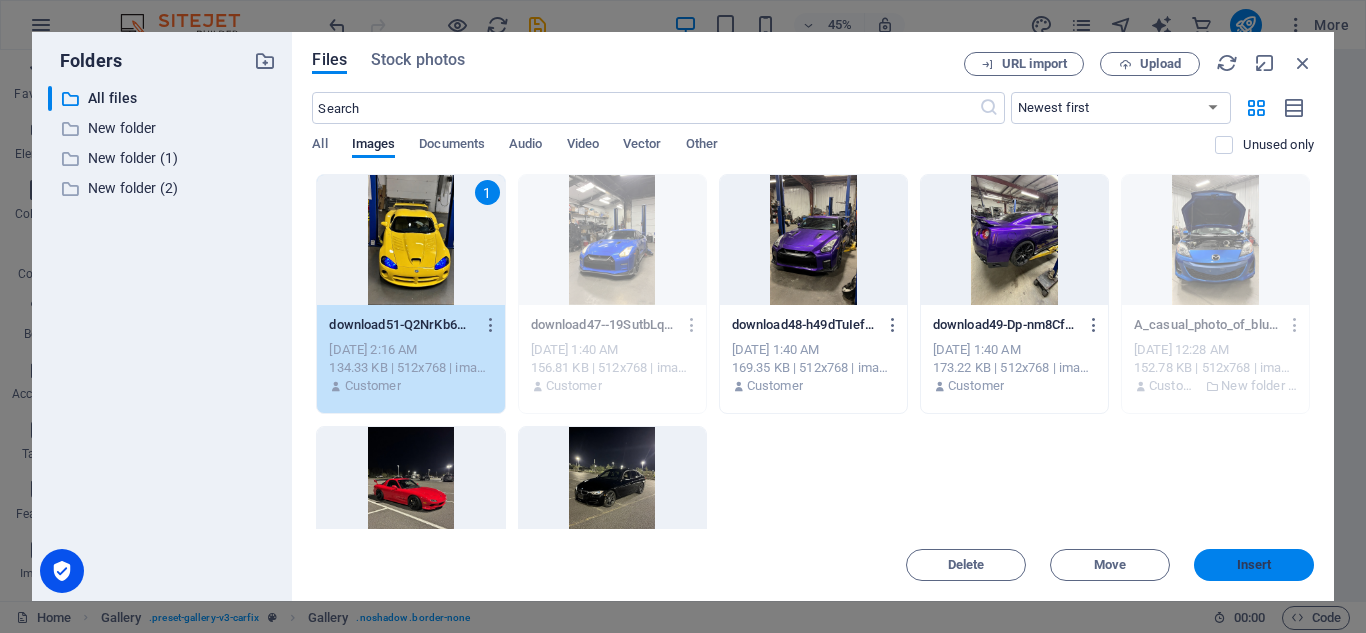 click on "Insert" at bounding box center [1254, 565] 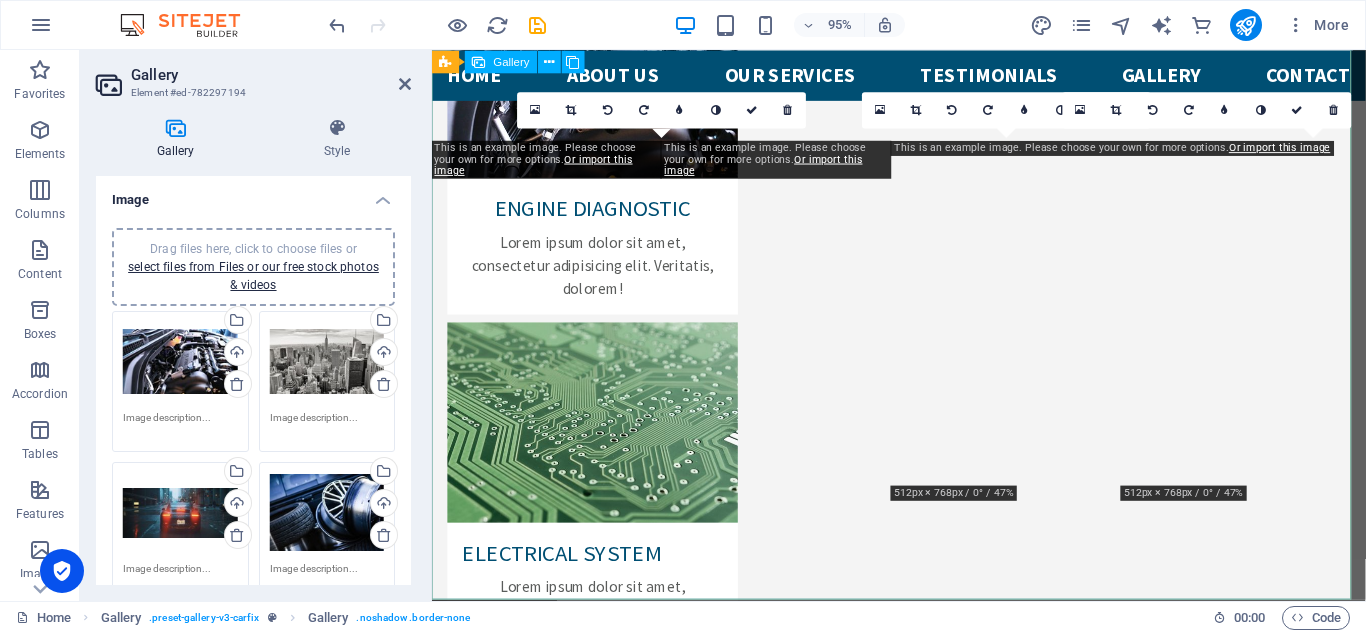 scroll, scrollTop: 4460, scrollLeft: 0, axis: vertical 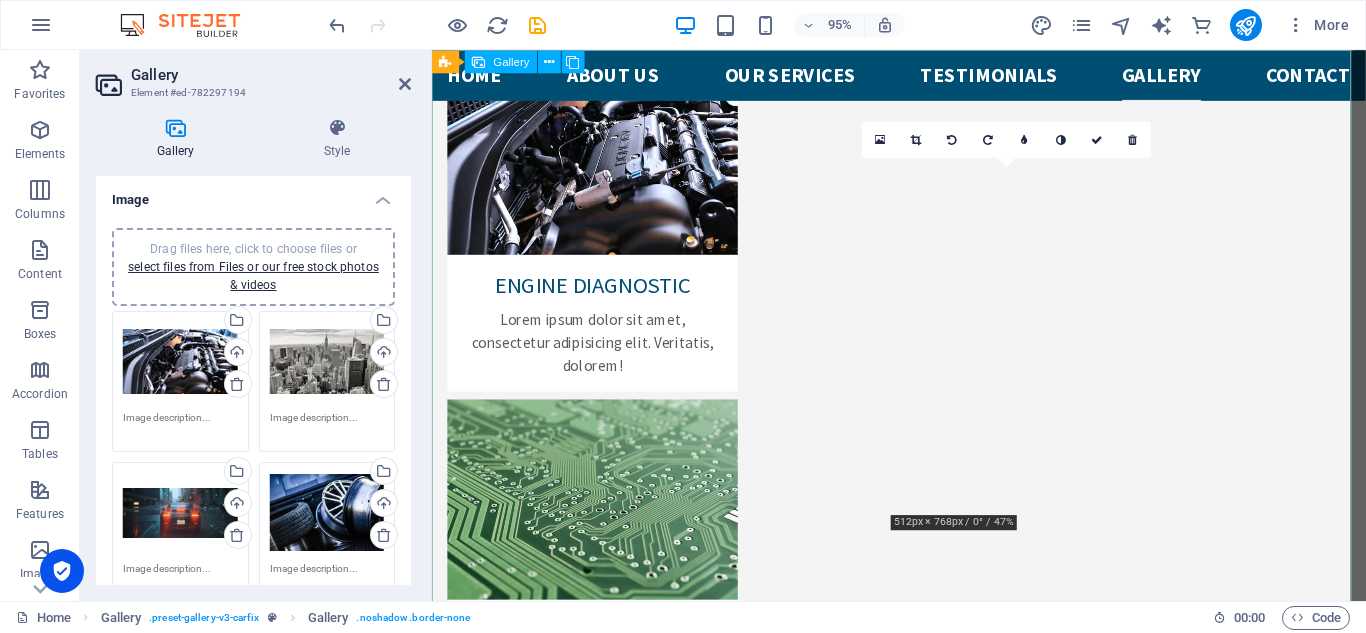 click at bounding box center (1047, 3742) 